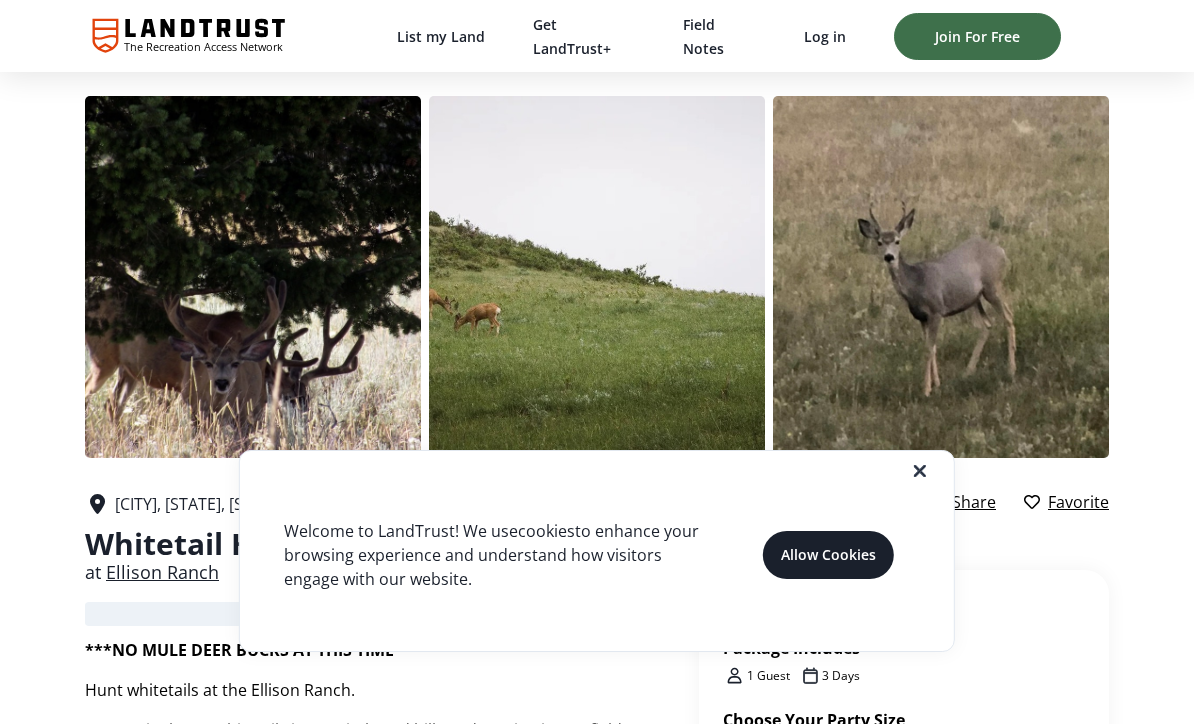 scroll, scrollTop: 0, scrollLeft: 0, axis: both 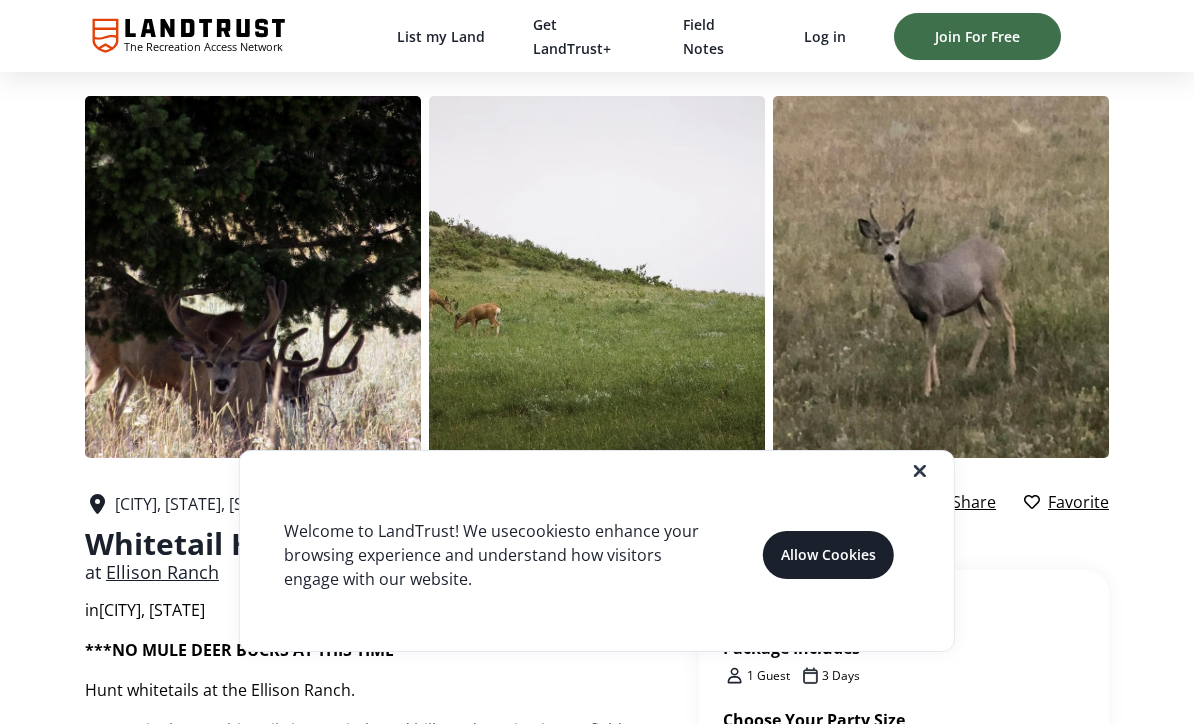 click at bounding box center [613, 471] 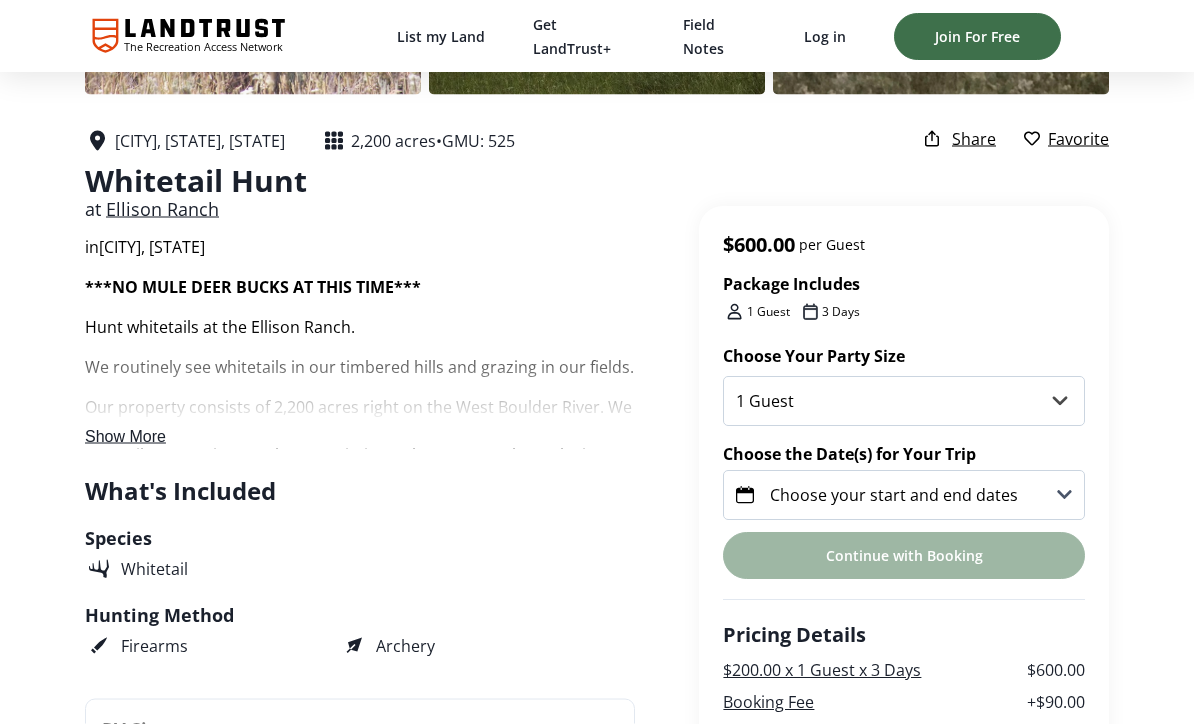 scroll, scrollTop: 373, scrollLeft: 0, axis: vertical 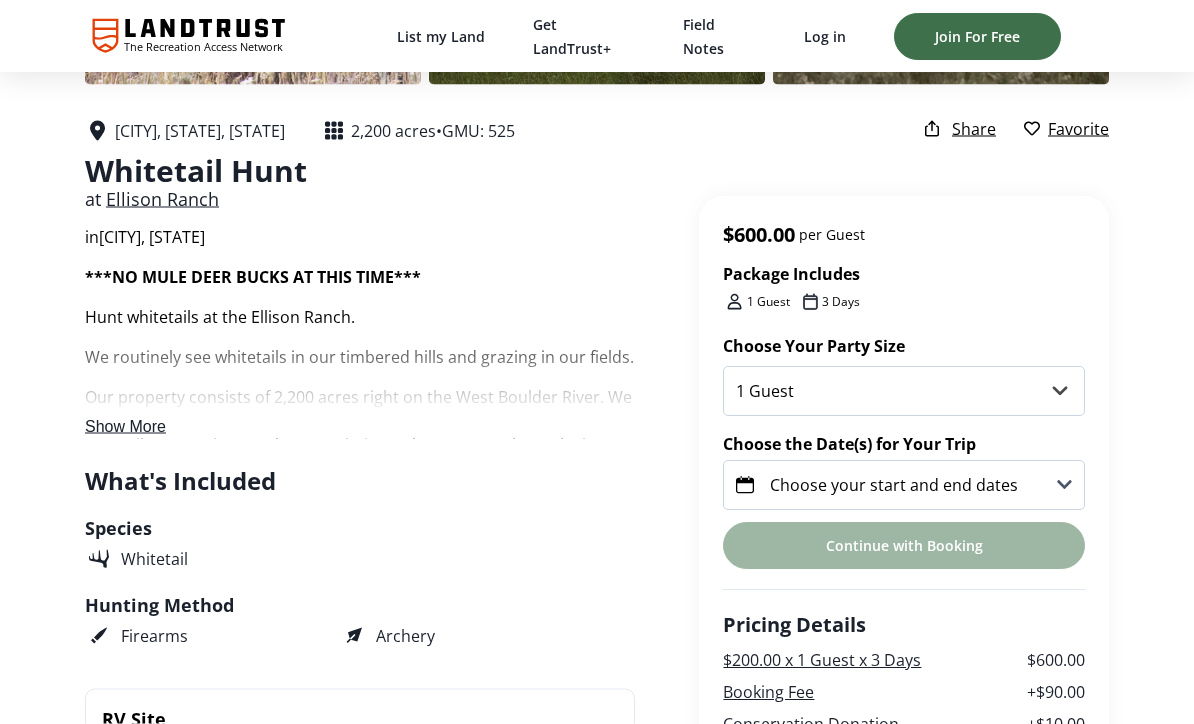 click on "Show More" at bounding box center (125, 426) 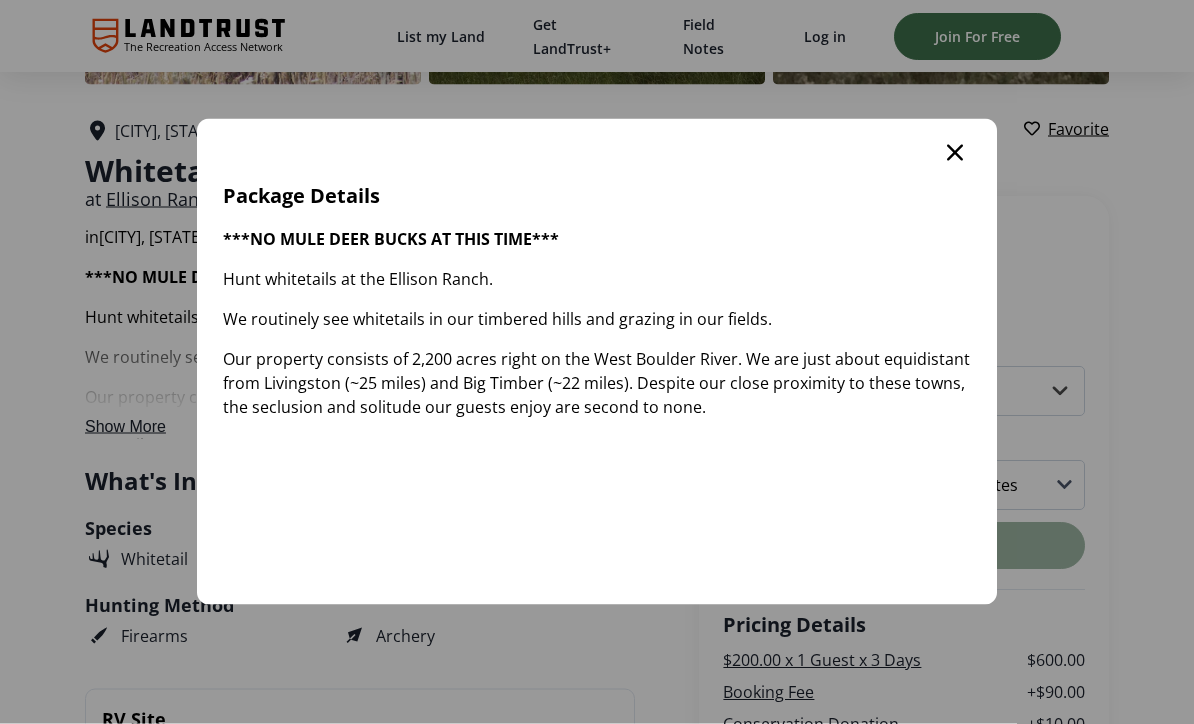 scroll, scrollTop: 0, scrollLeft: 0, axis: both 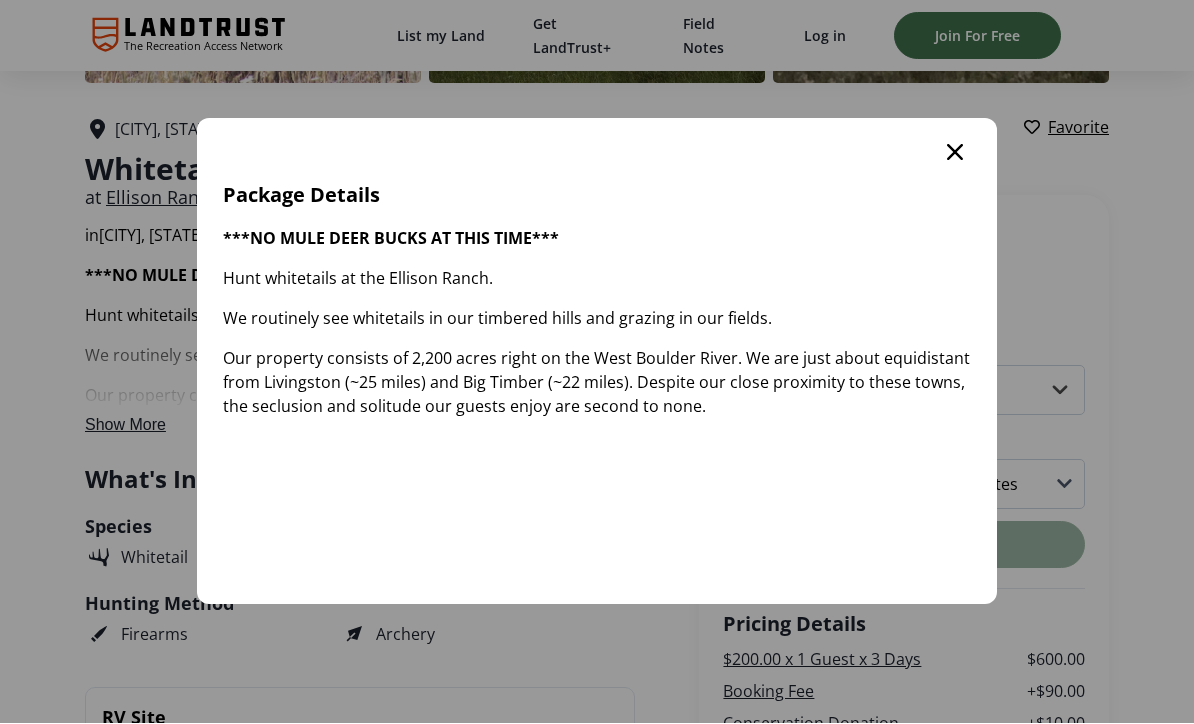 click at bounding box center (955, 153) 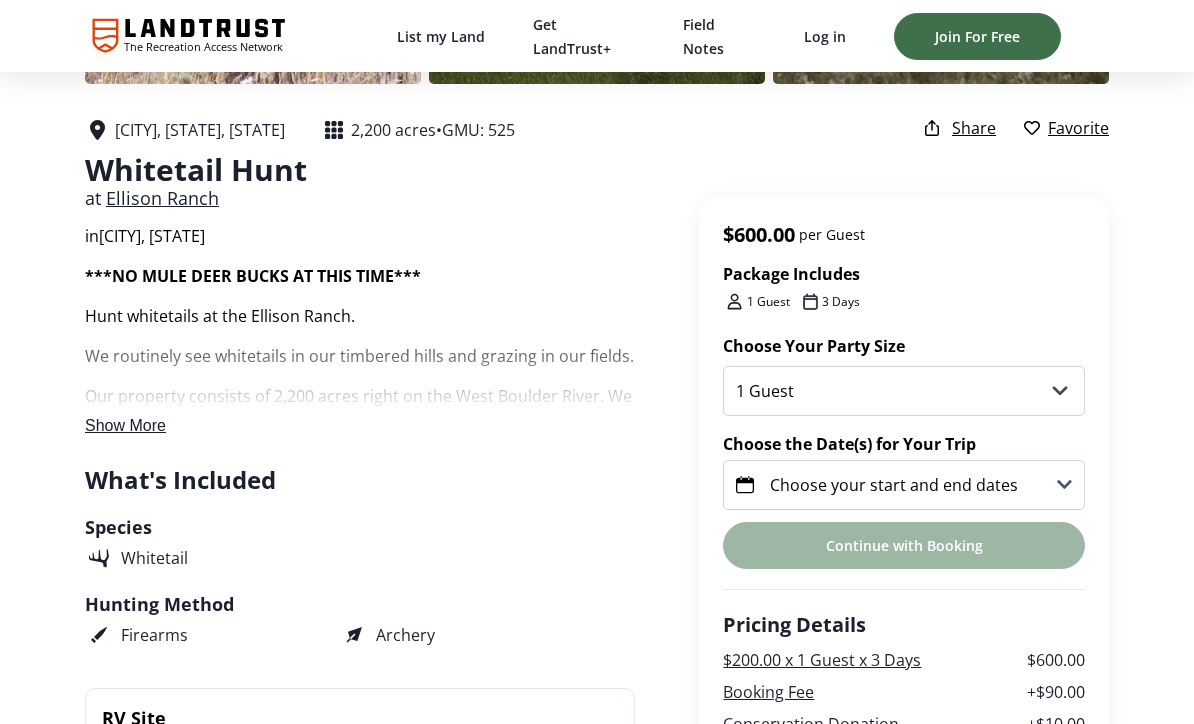 click on "Show More" at bounding box center [125, 425] 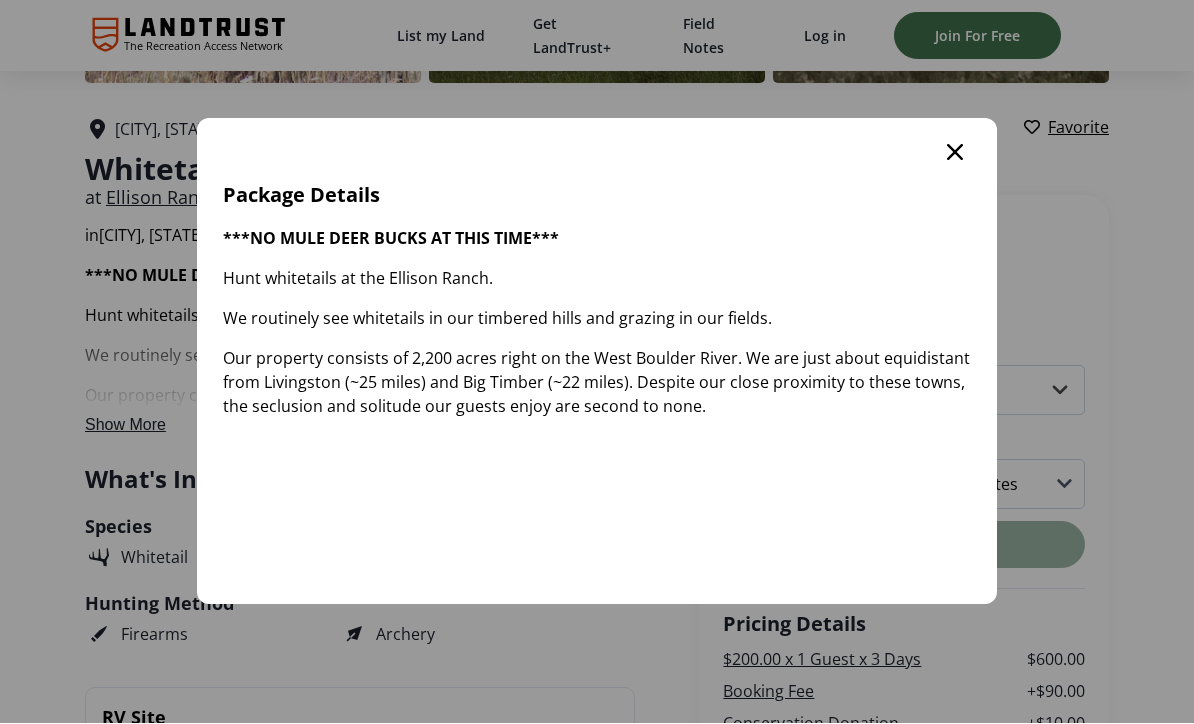 click 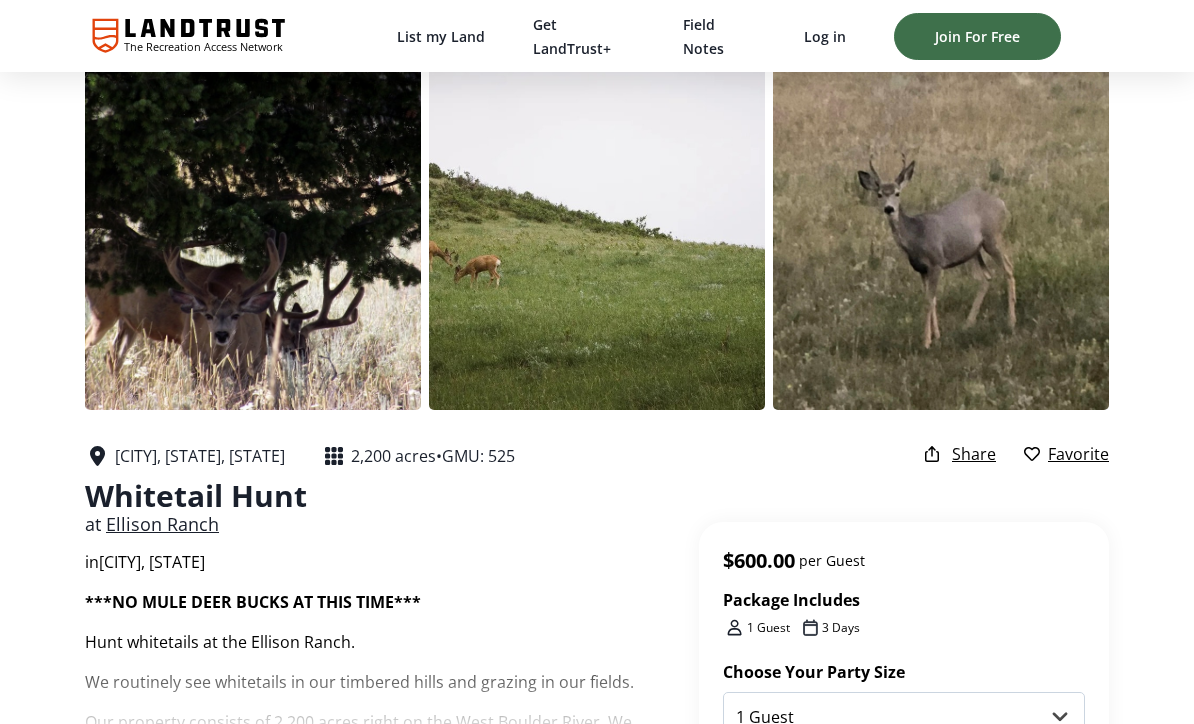scroll, scrollTop: 0, scrollLeft: 0, axis: both 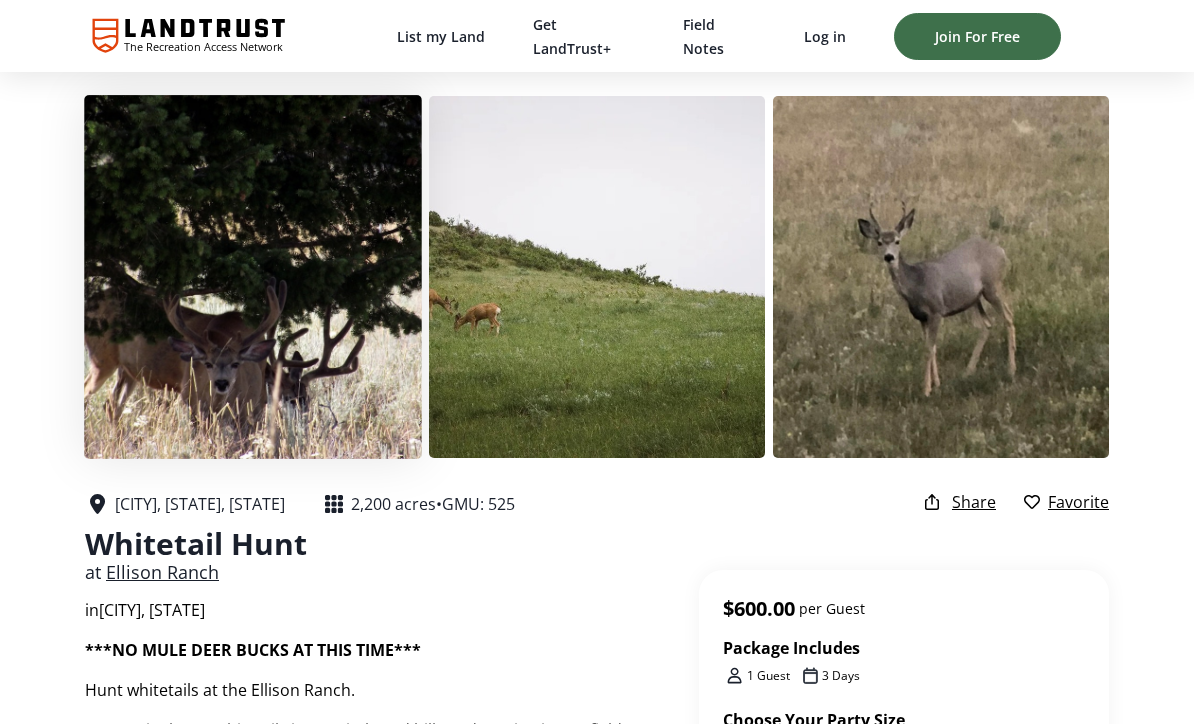 click at bounding box center (253, 277) 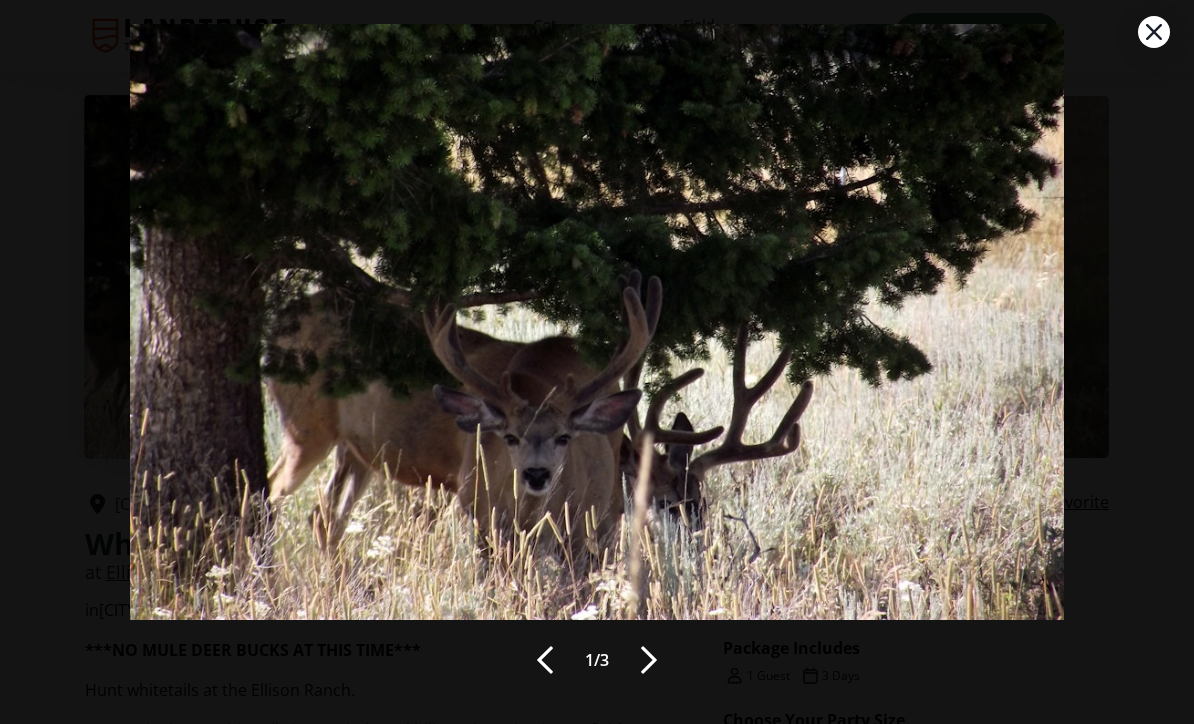 scroll, scrollTop: 35, scrollLeft: 0, axis: vertical 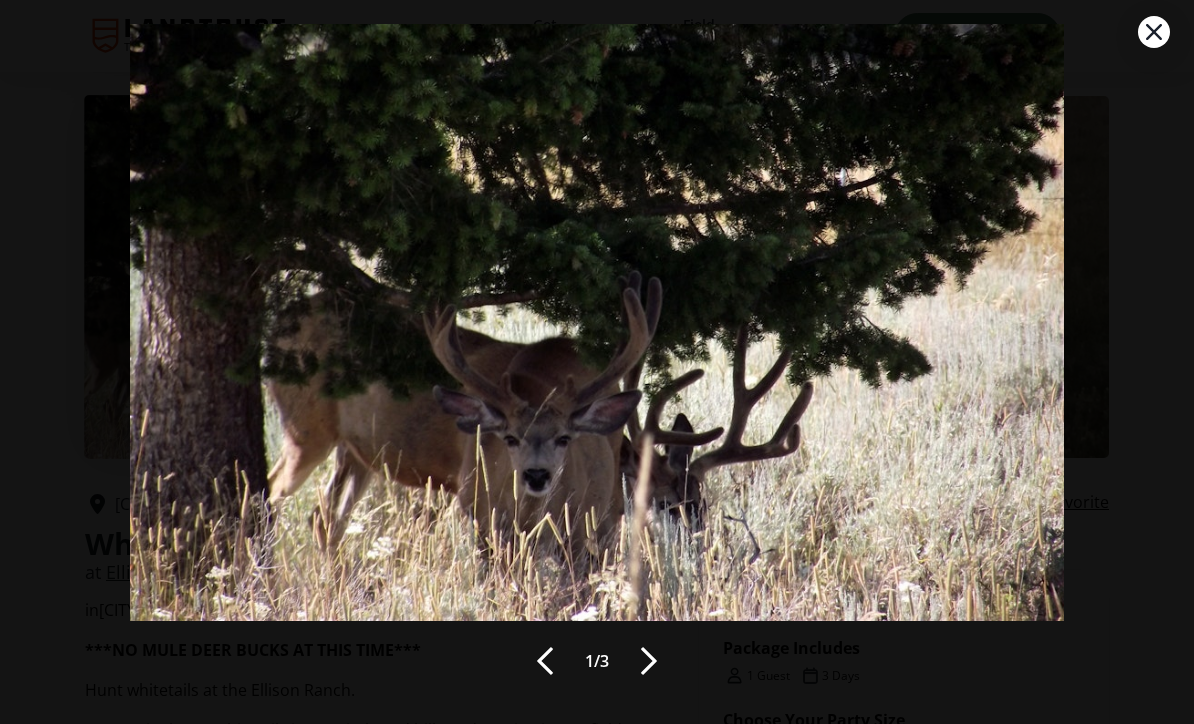 click at bounding box center (649, 661) 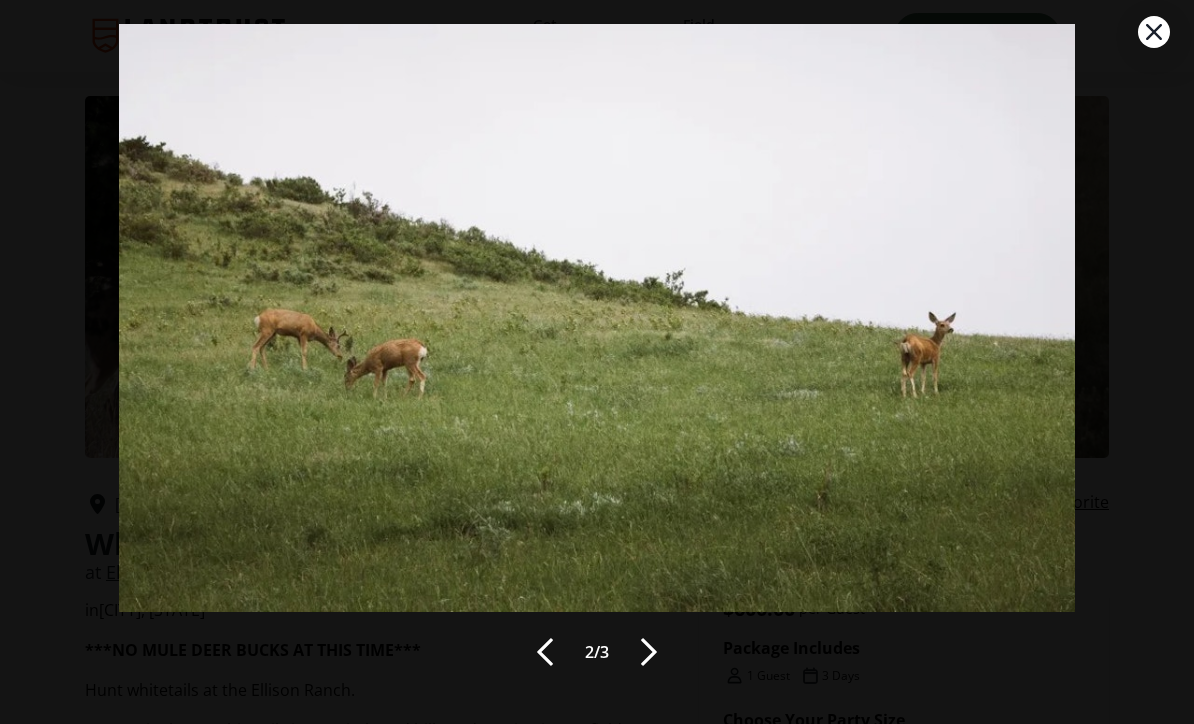 scroll, scrollTop: 0, scrollLeft: 0, axis: both 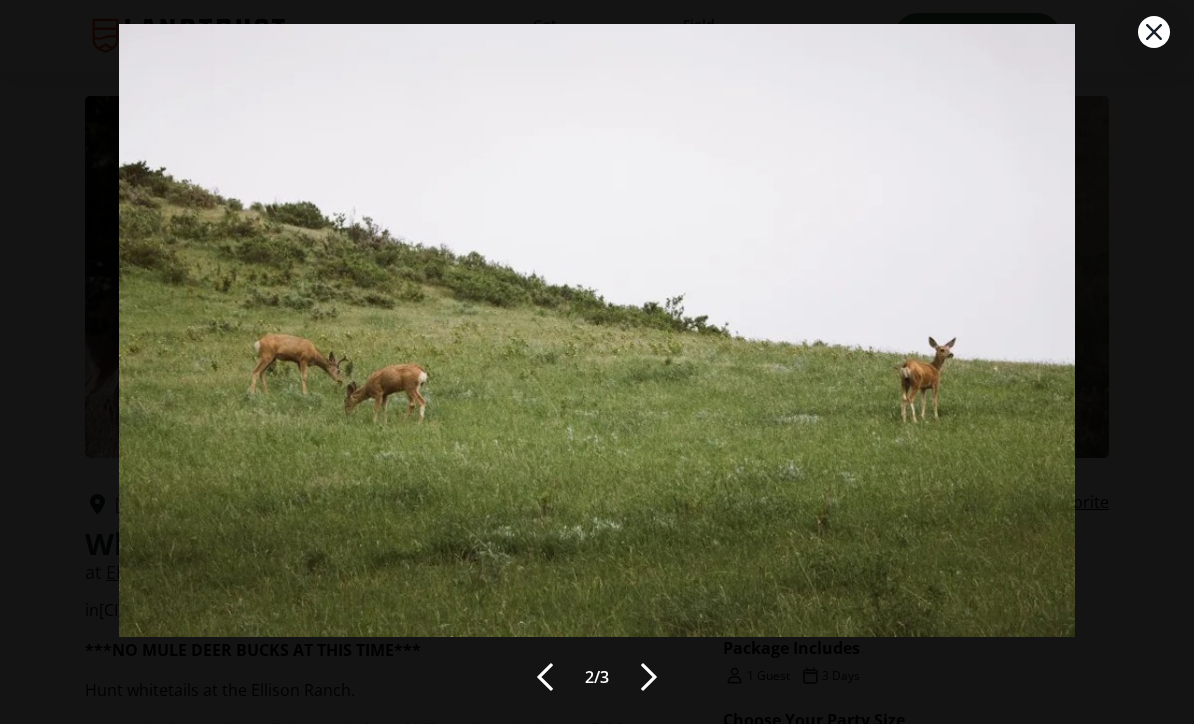 click at bounding box center [649, 677] 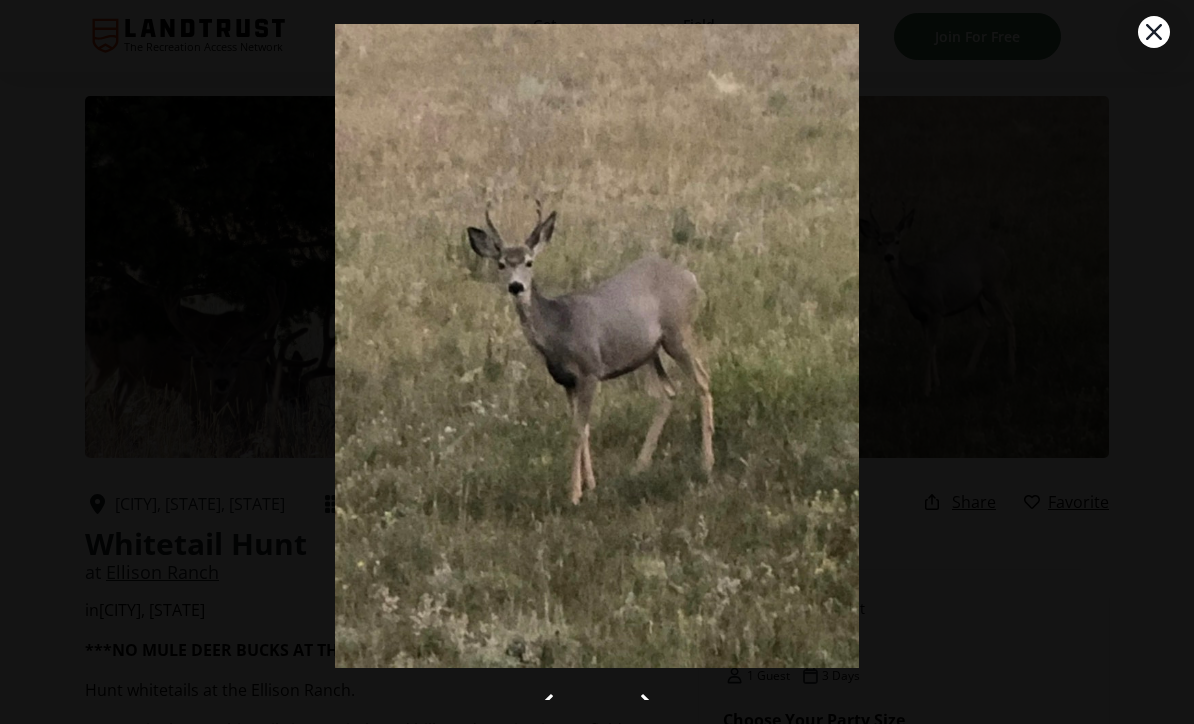 click at bounding box center [597, 318] 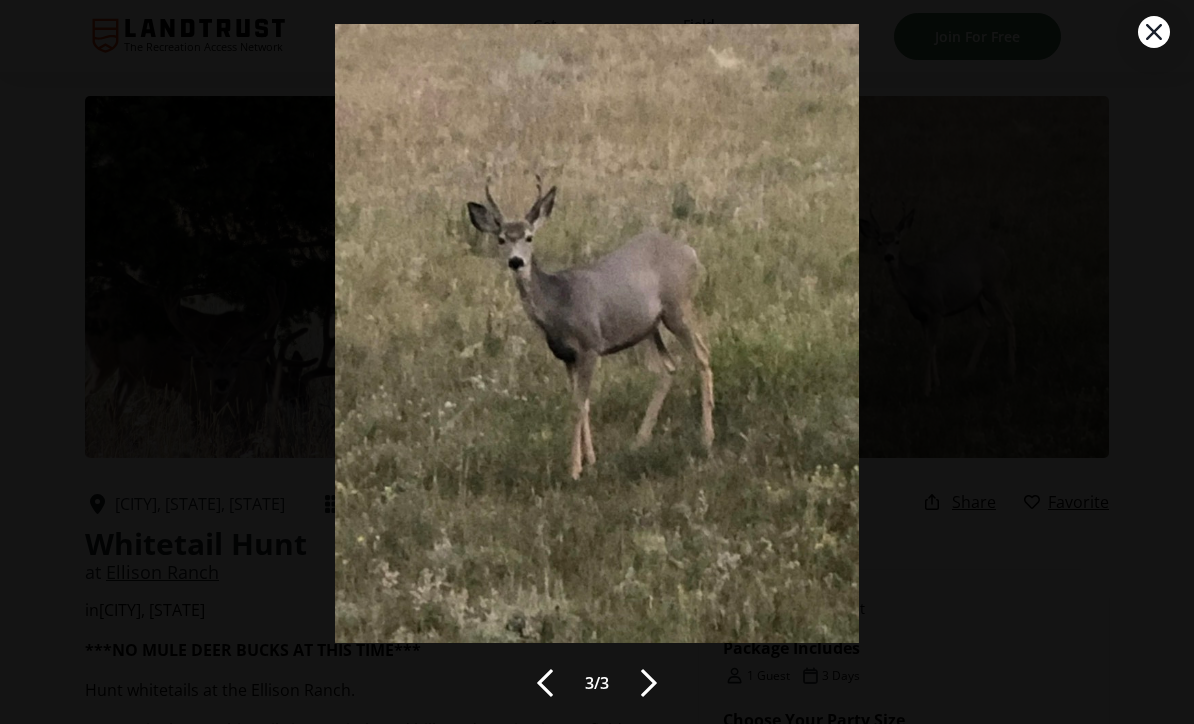 scroll, scrollTop: 23, scrollLeft: 0, axis: vertical 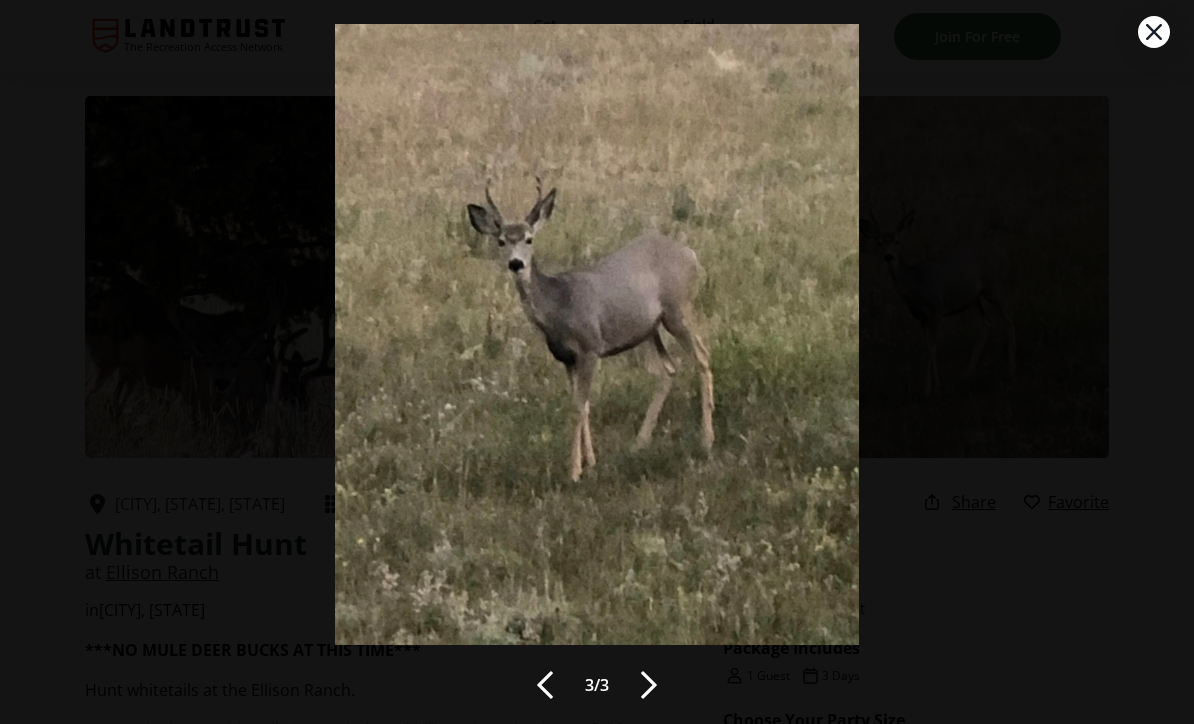 click 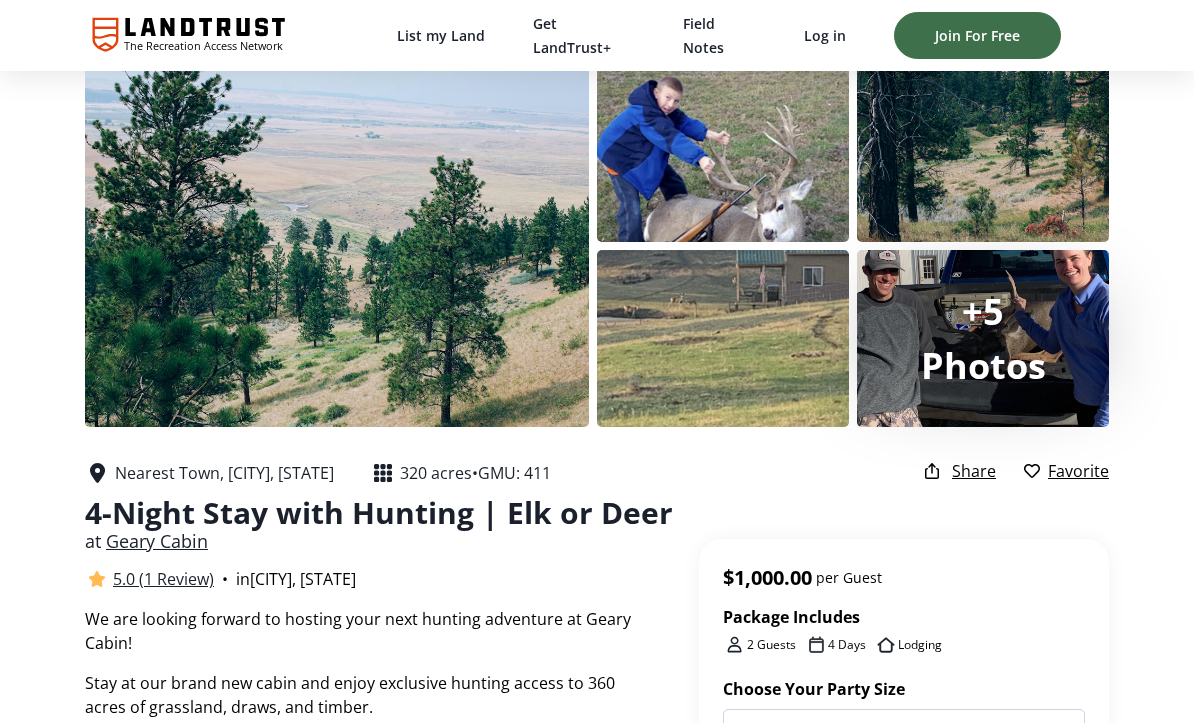 scroll, scrollTop: 31, scrollLeft: 0, axis: vertical 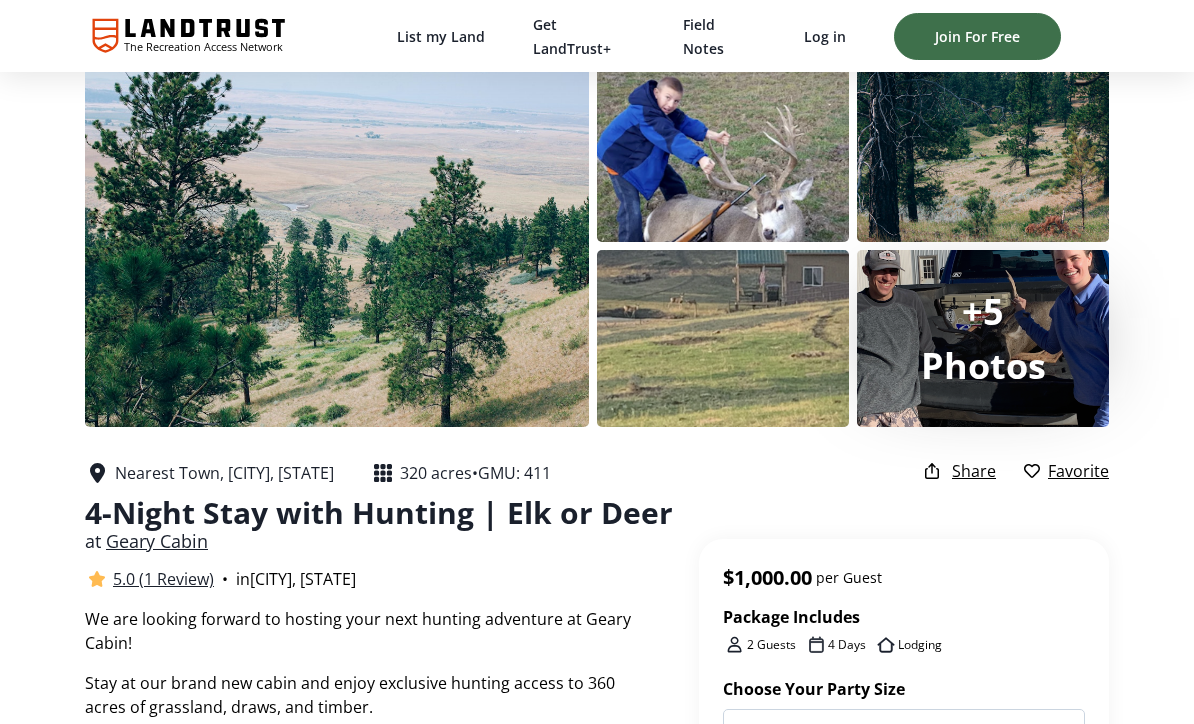 click on "Photos" at bounding box center [983, 366] 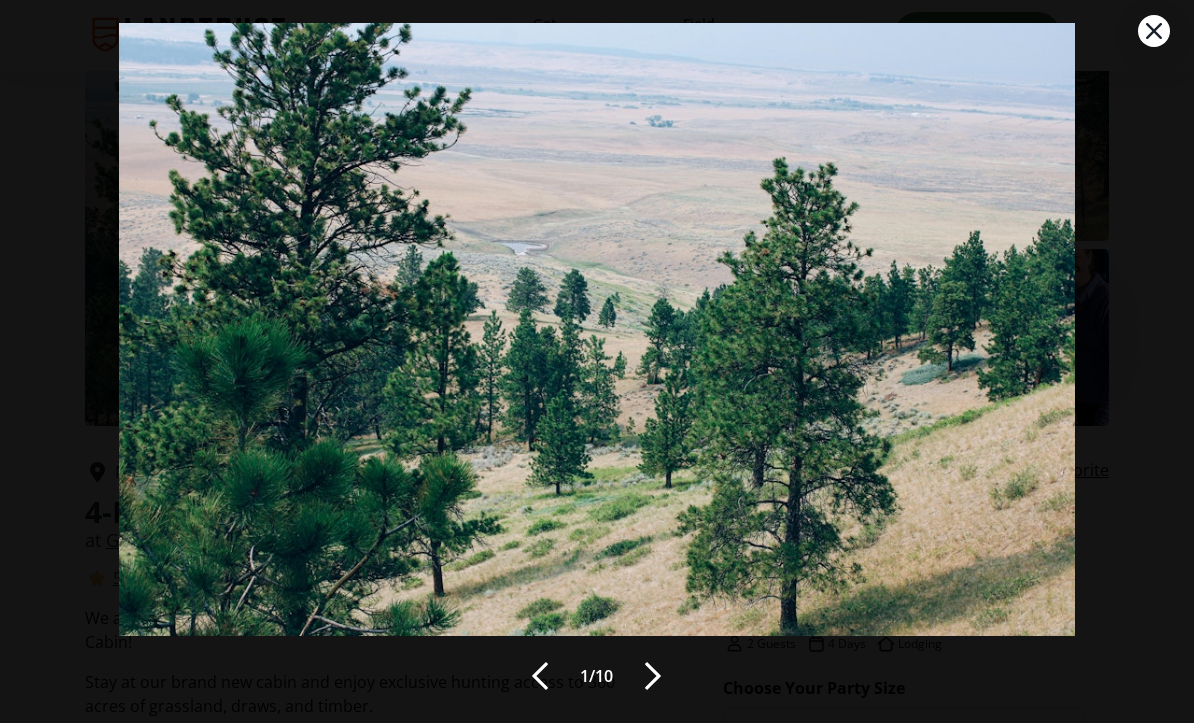 click at bounding box center (596, 317) 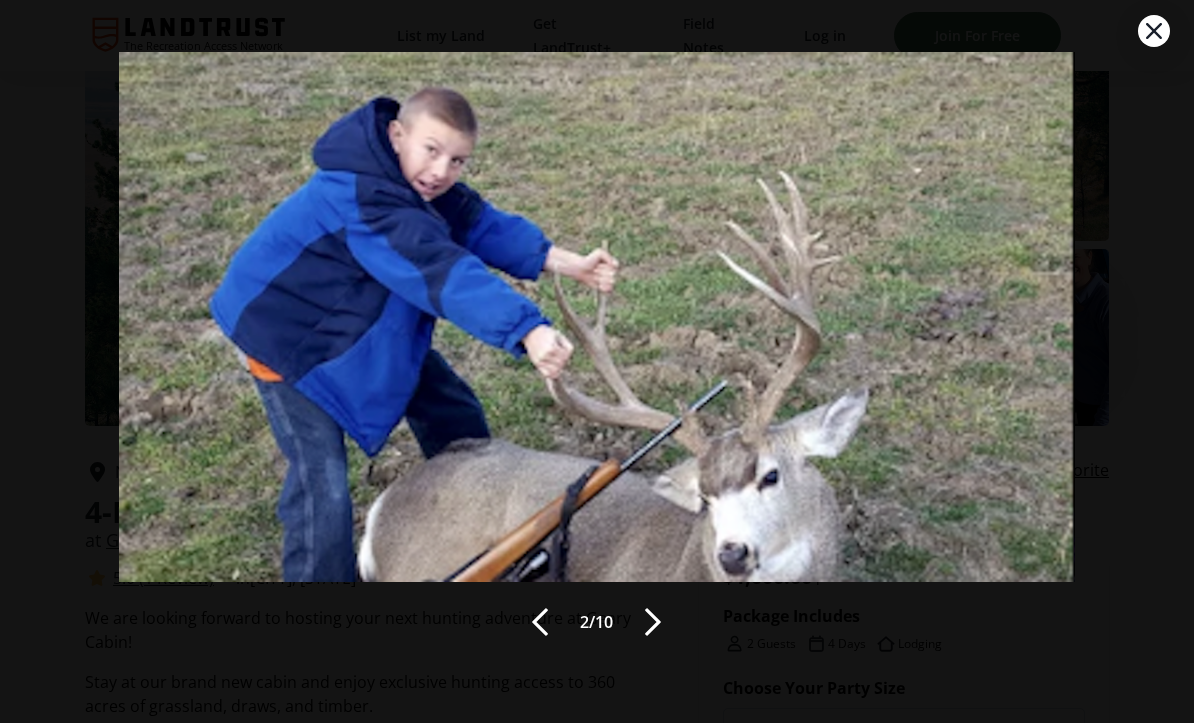 click at bounding box center (653, 623) 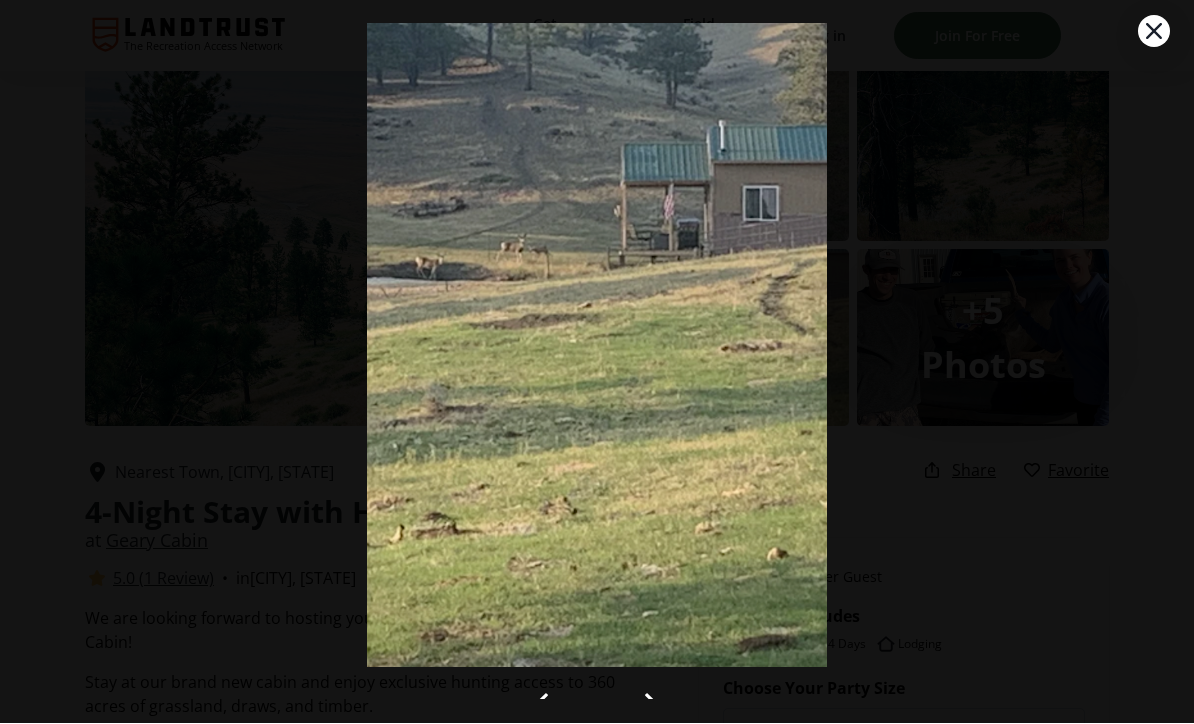 click at bounding box center (597, 318) 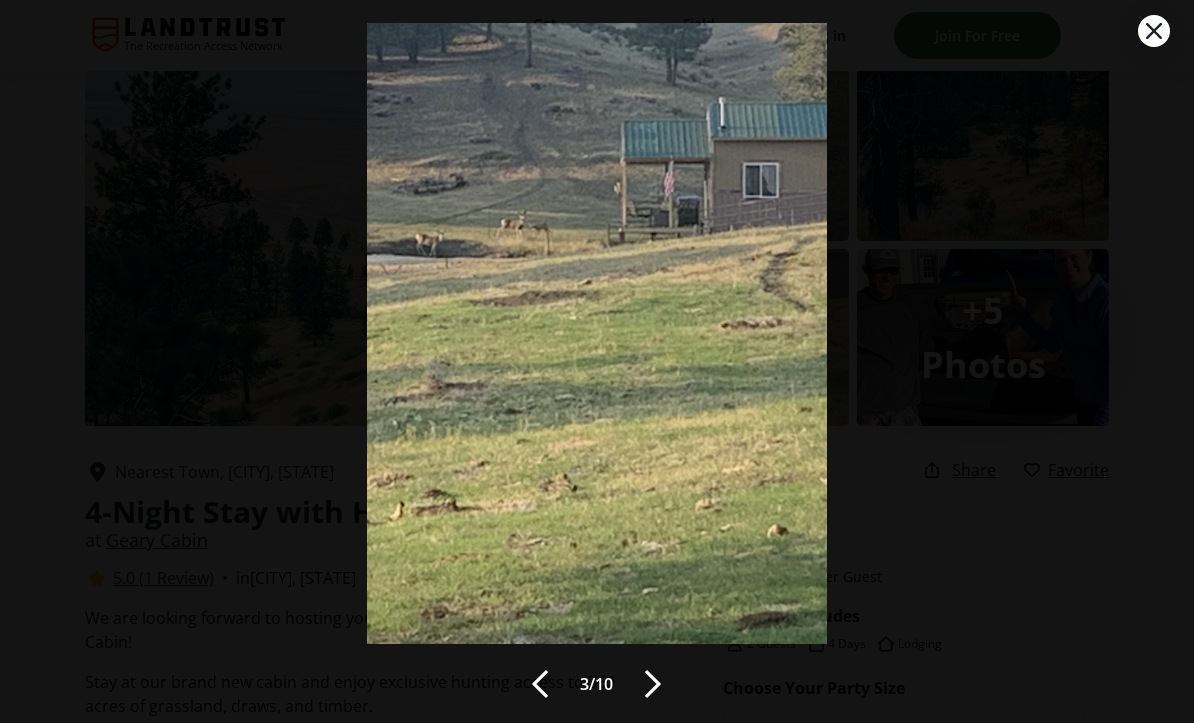 scroll, scrollTop: 0, scrollLeft: 0, axis: both 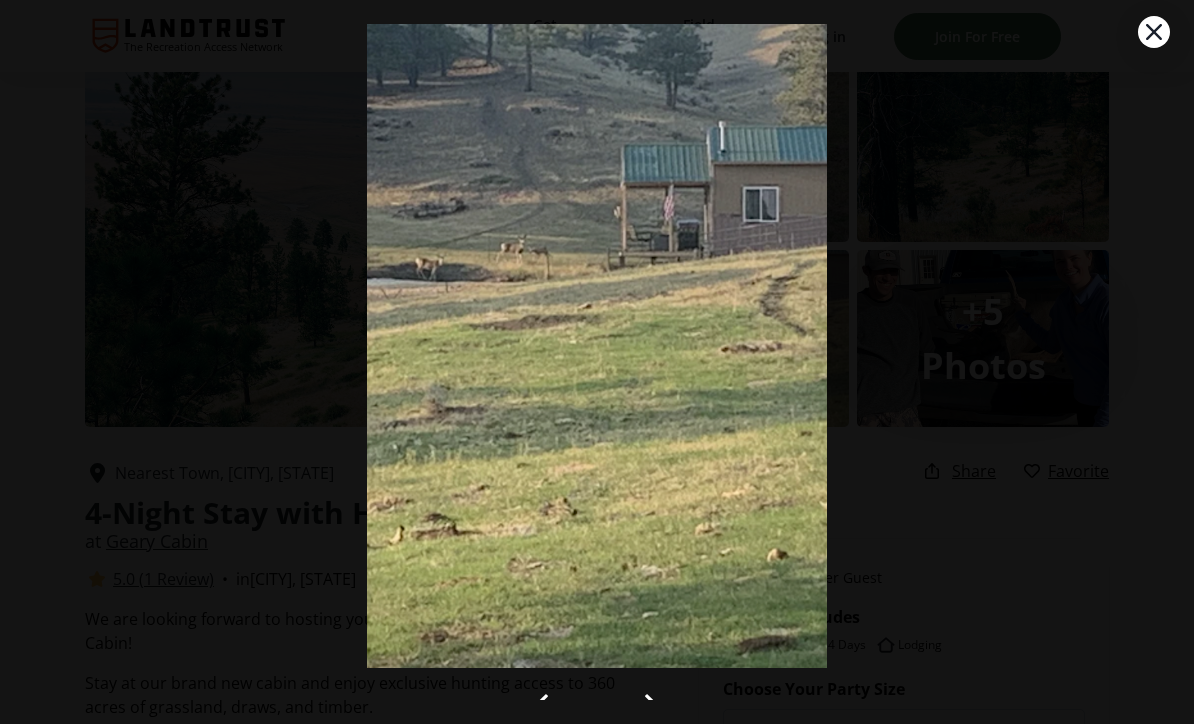 click at bounding box center [597, 318] 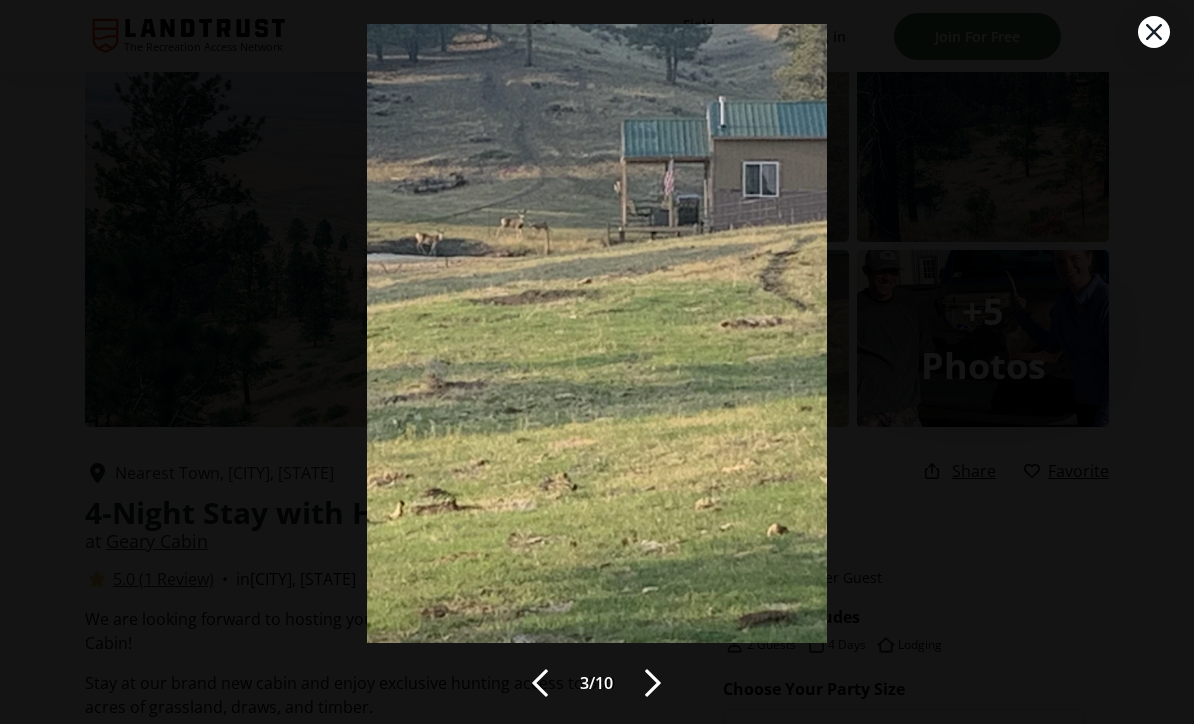 scroll, scrollTop: 23, scrollLeft: 0, axis: vertical 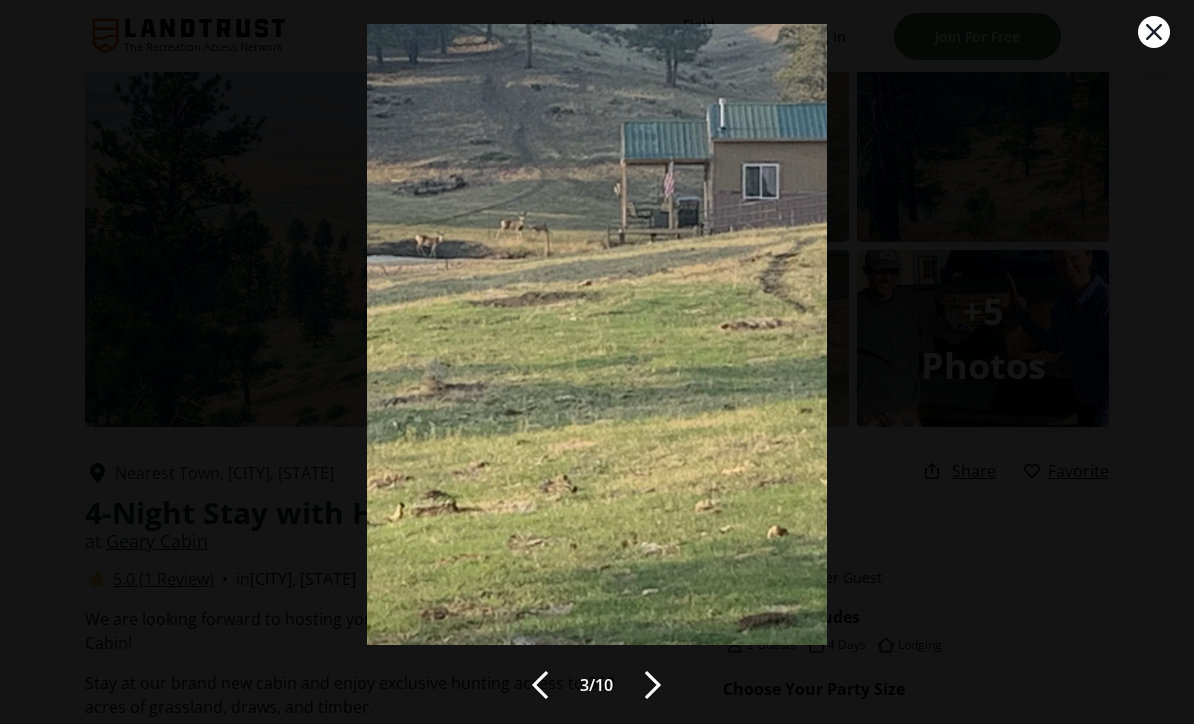 click on "3 / 10" at bounding box center (597, 339) 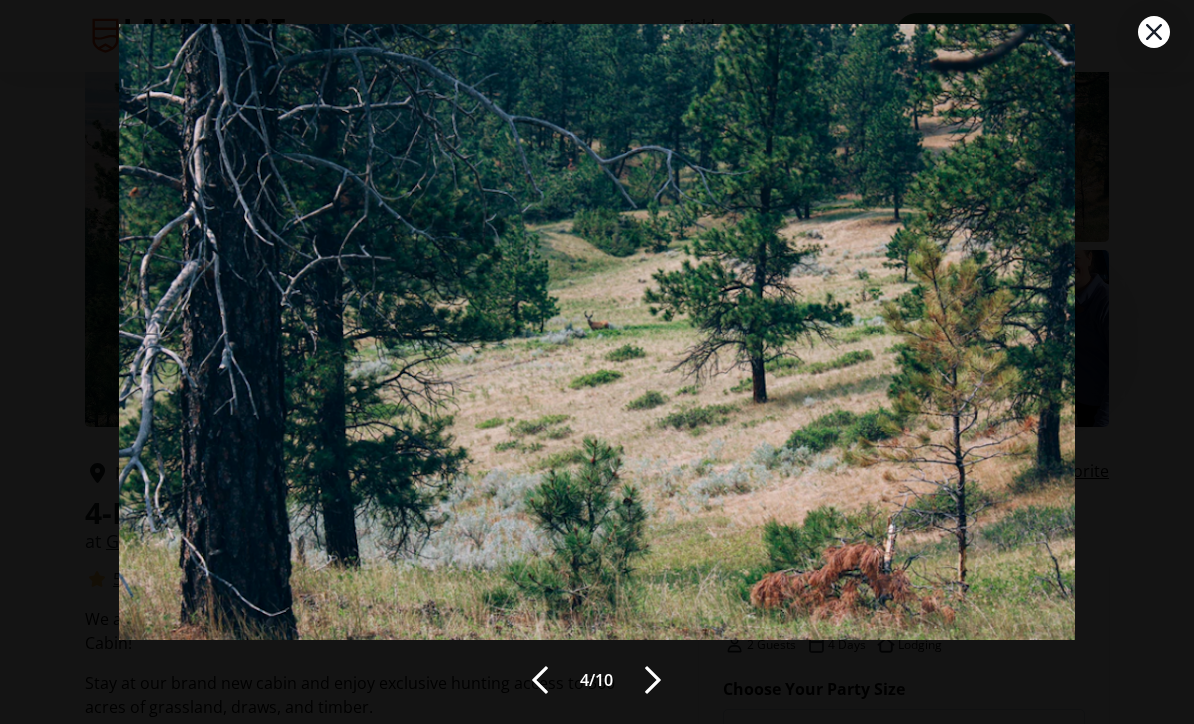 click at bounding box center [653, 680] 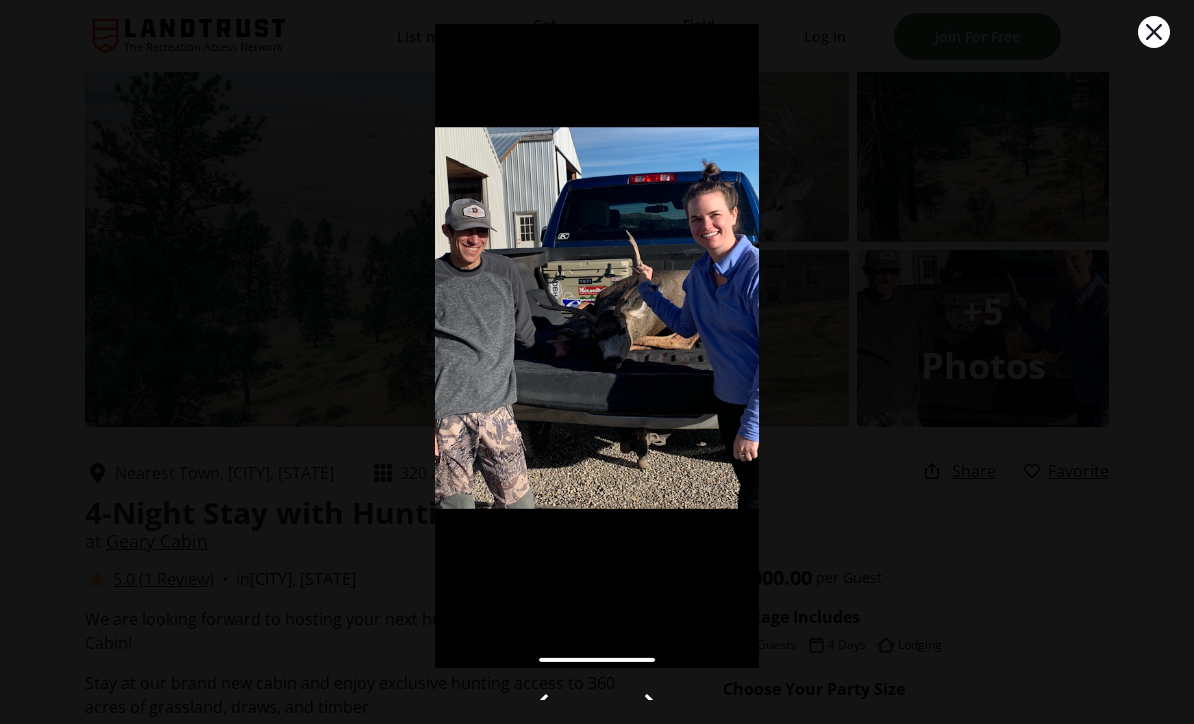 click at bounding box center [596, 318] 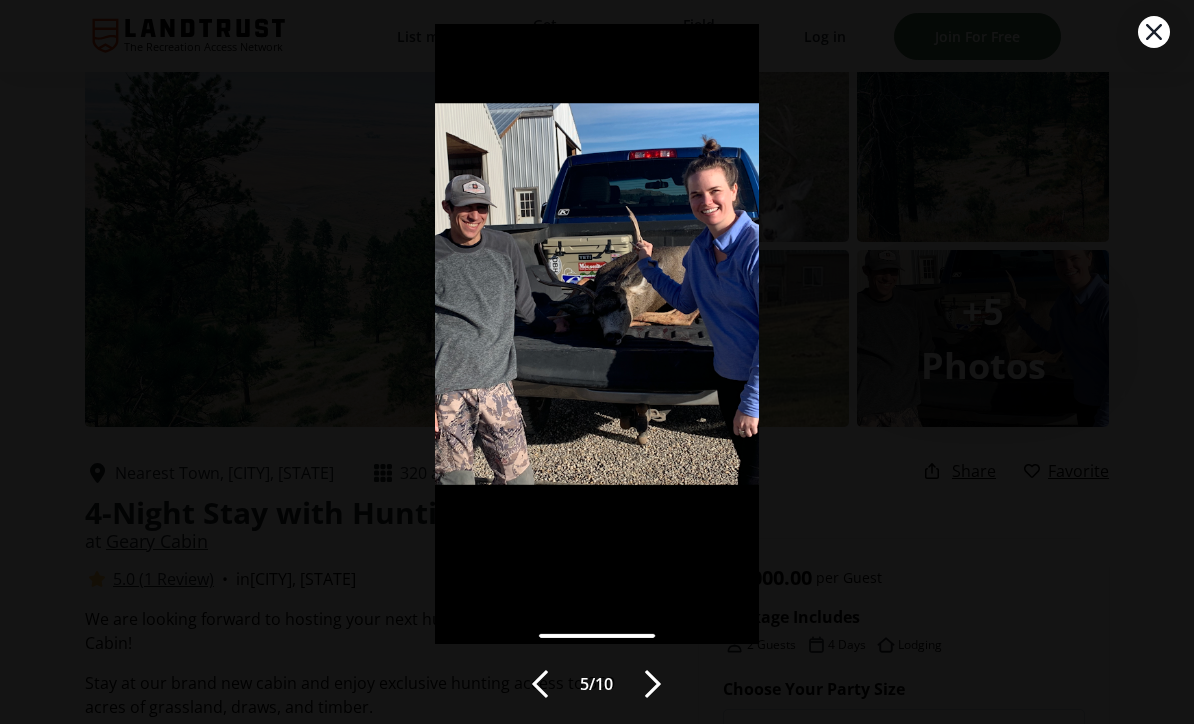 scroll, scrollTop: 23, scrollLeft: 0, axis: vertical 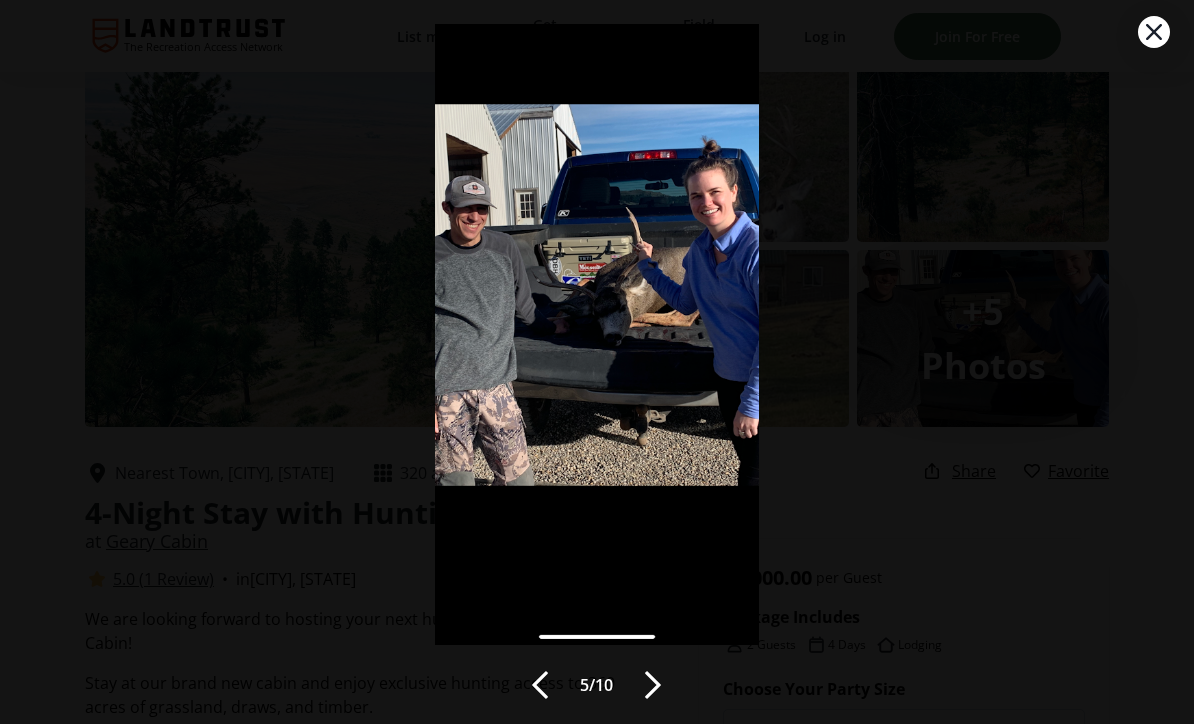 click at bounding box center [653, 685] 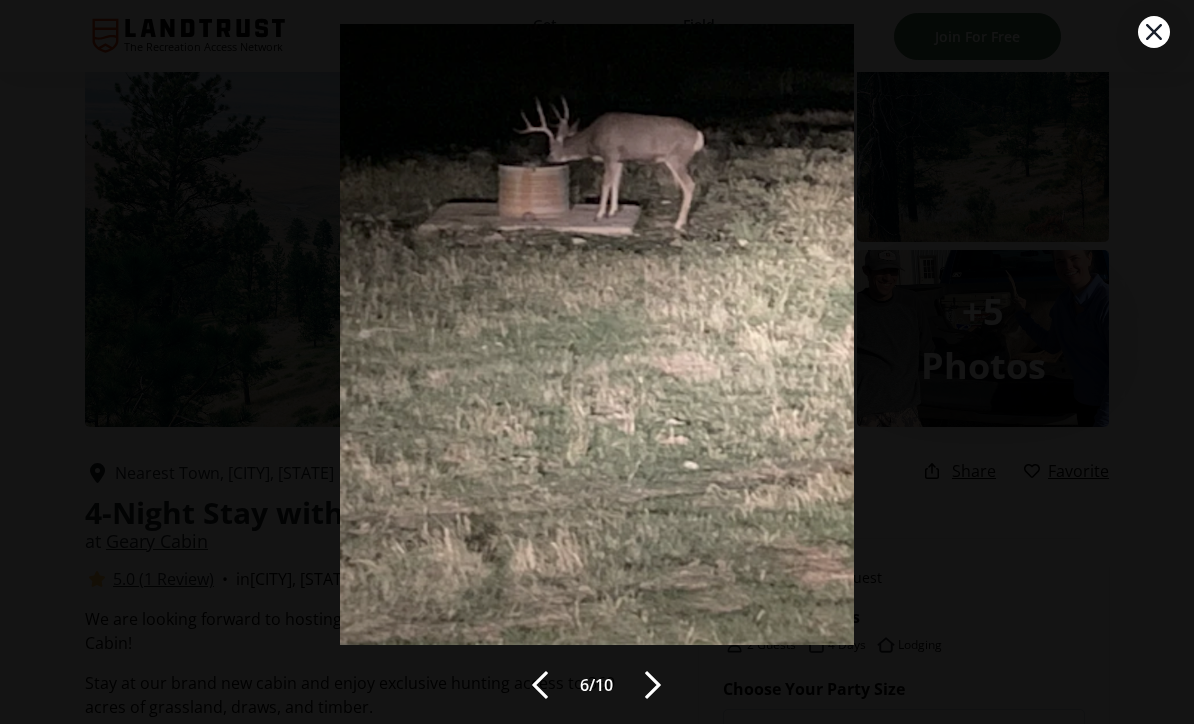 click at bounding box center (653, 685) 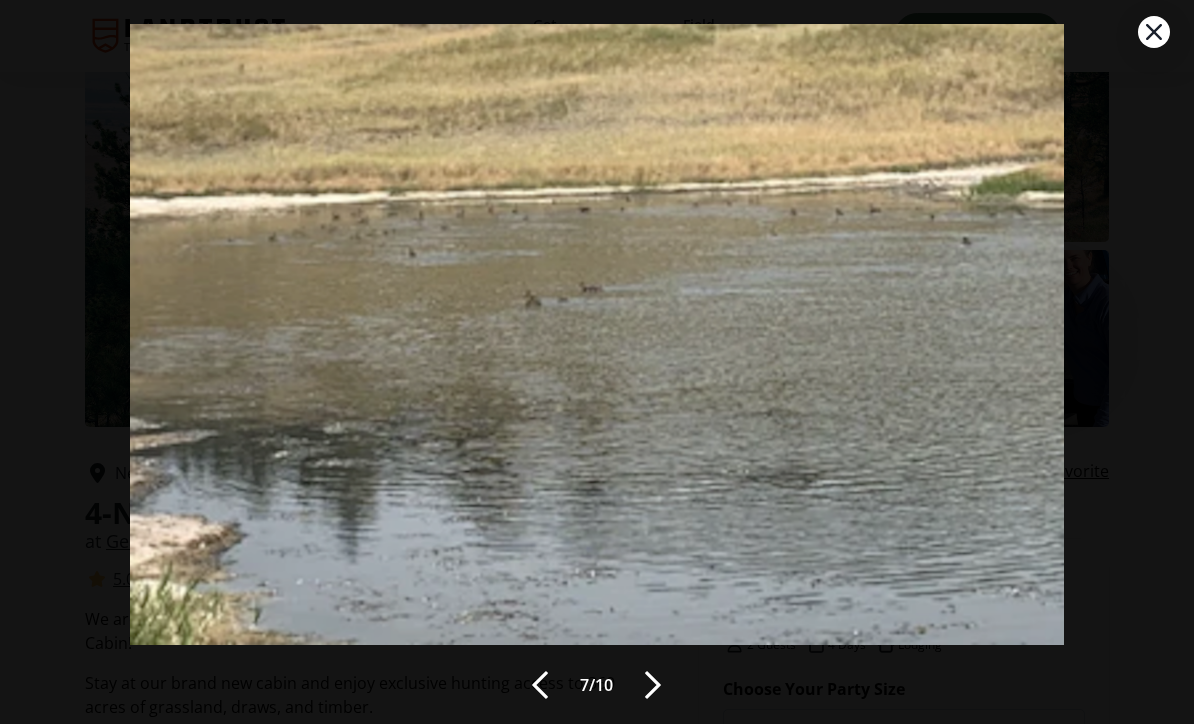 click at bounding box center (653, 685) 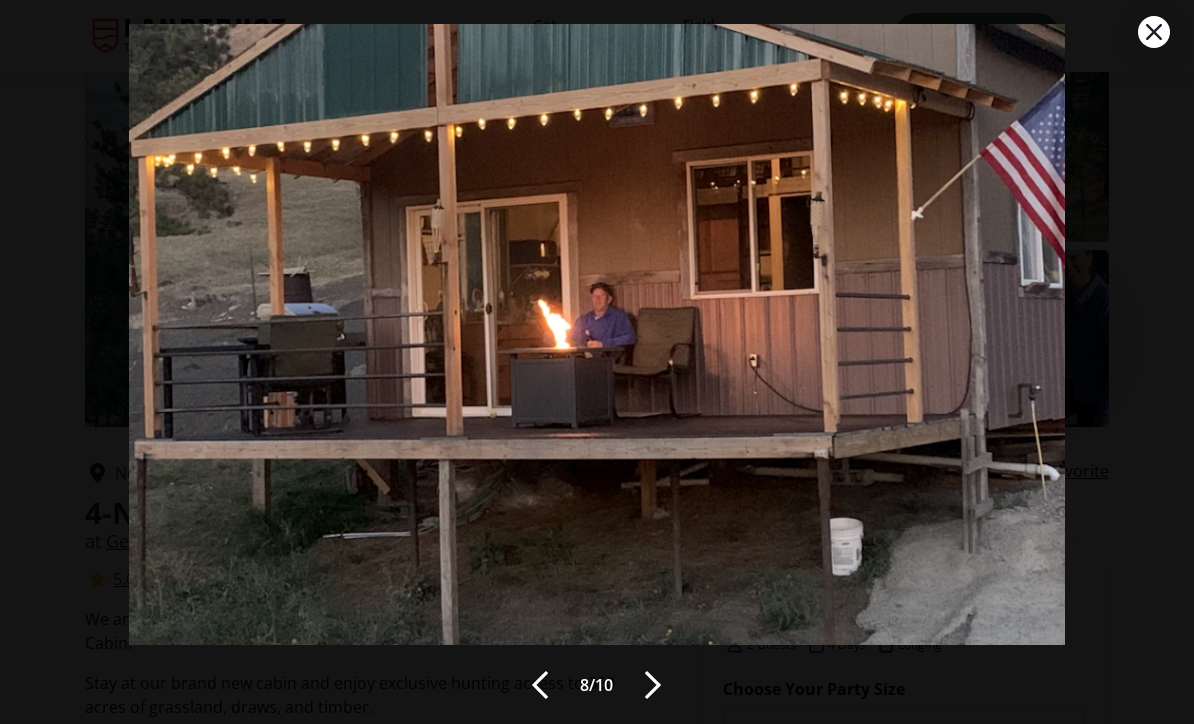 click at bounding box center [653, 685] 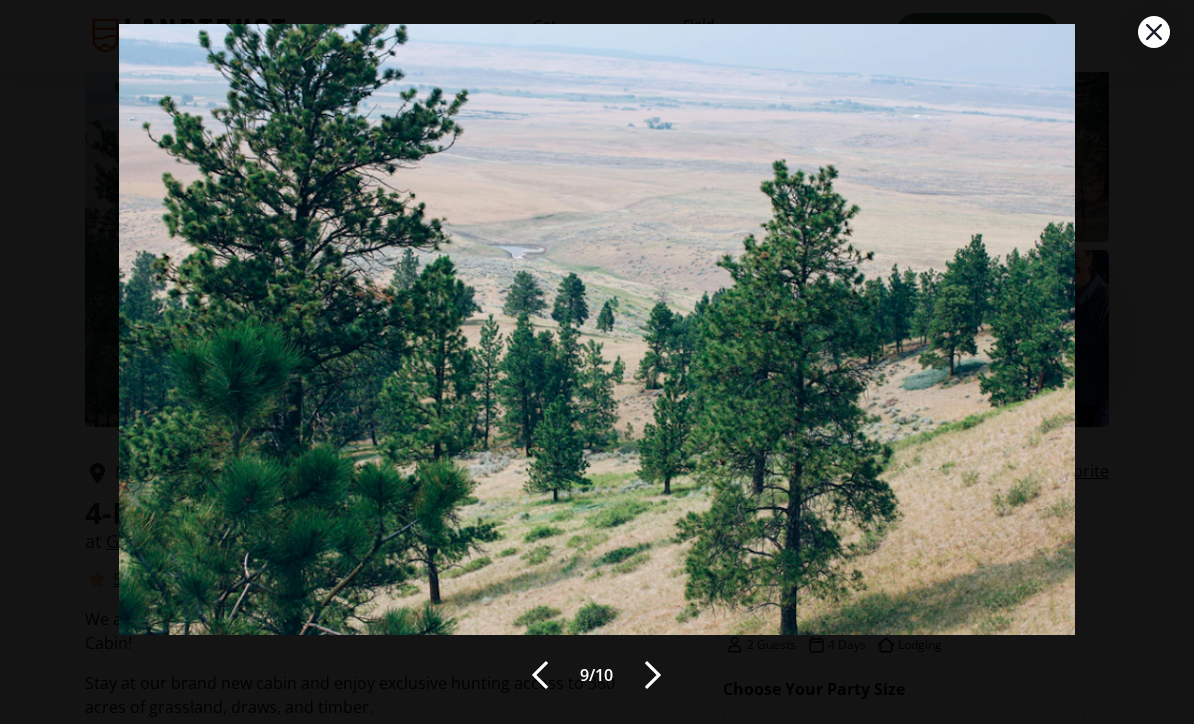 click at bounding box center [653, 675] 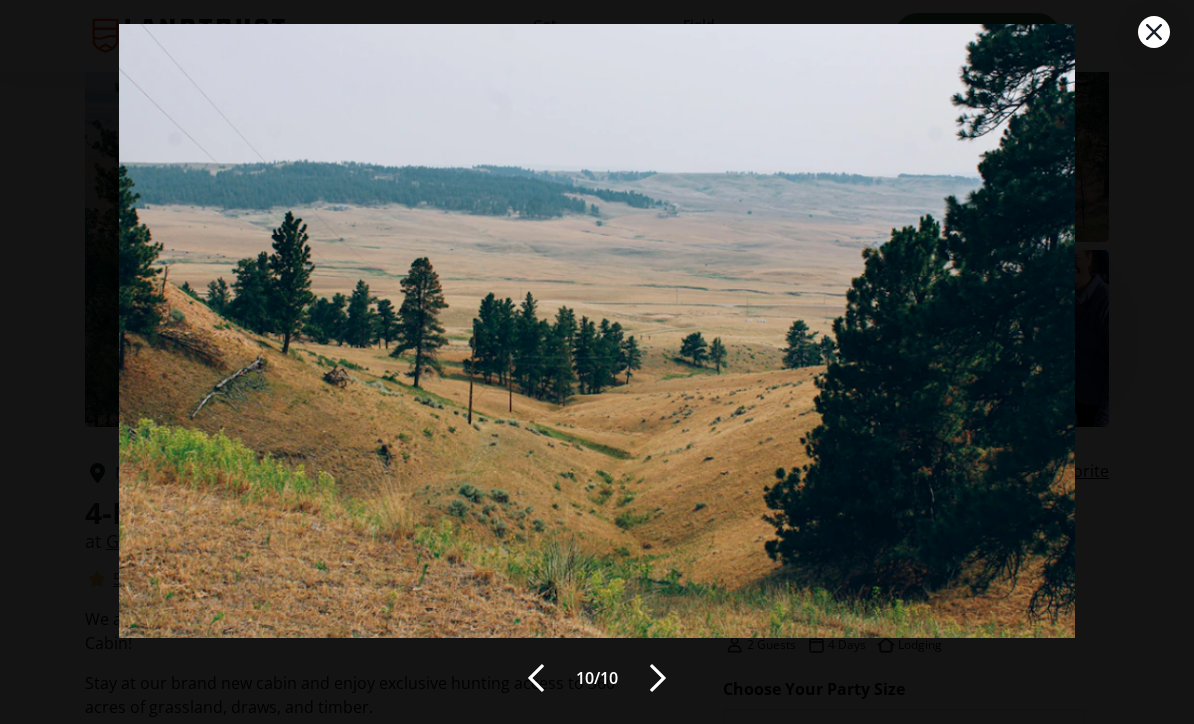 click 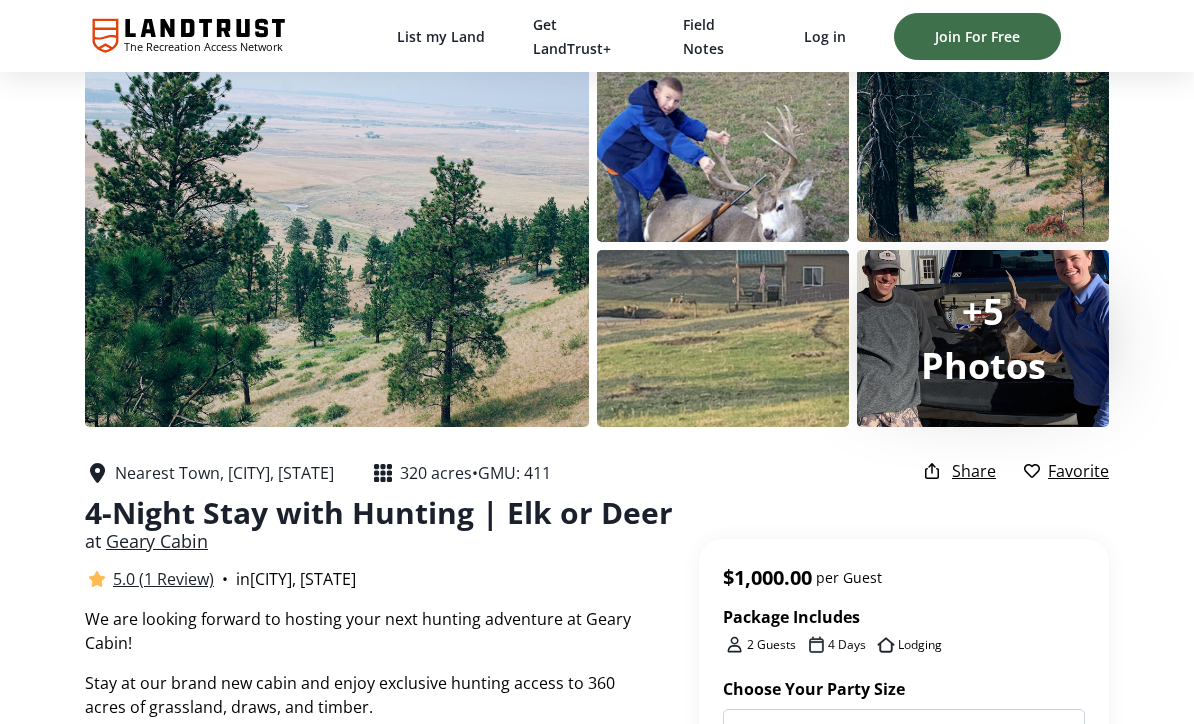 scroll, scrollTop: 31, scrollLeft: 0, axis: vertical 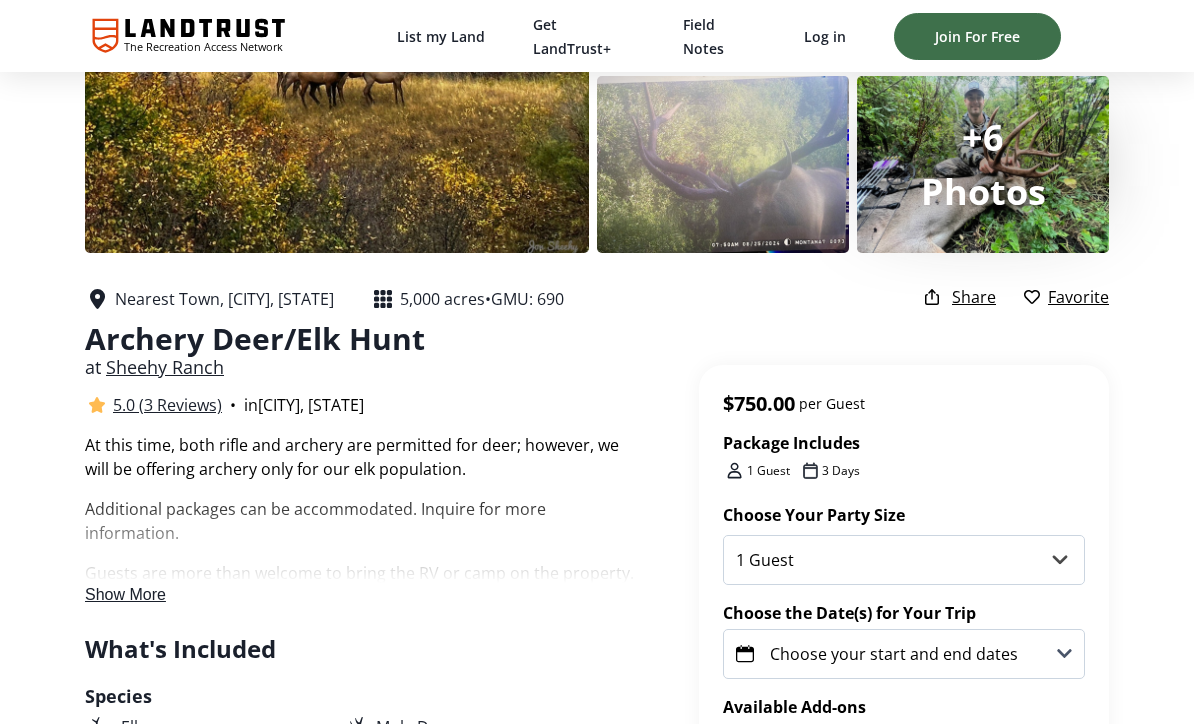 click on "Show More" at bounding box center (125, 594) 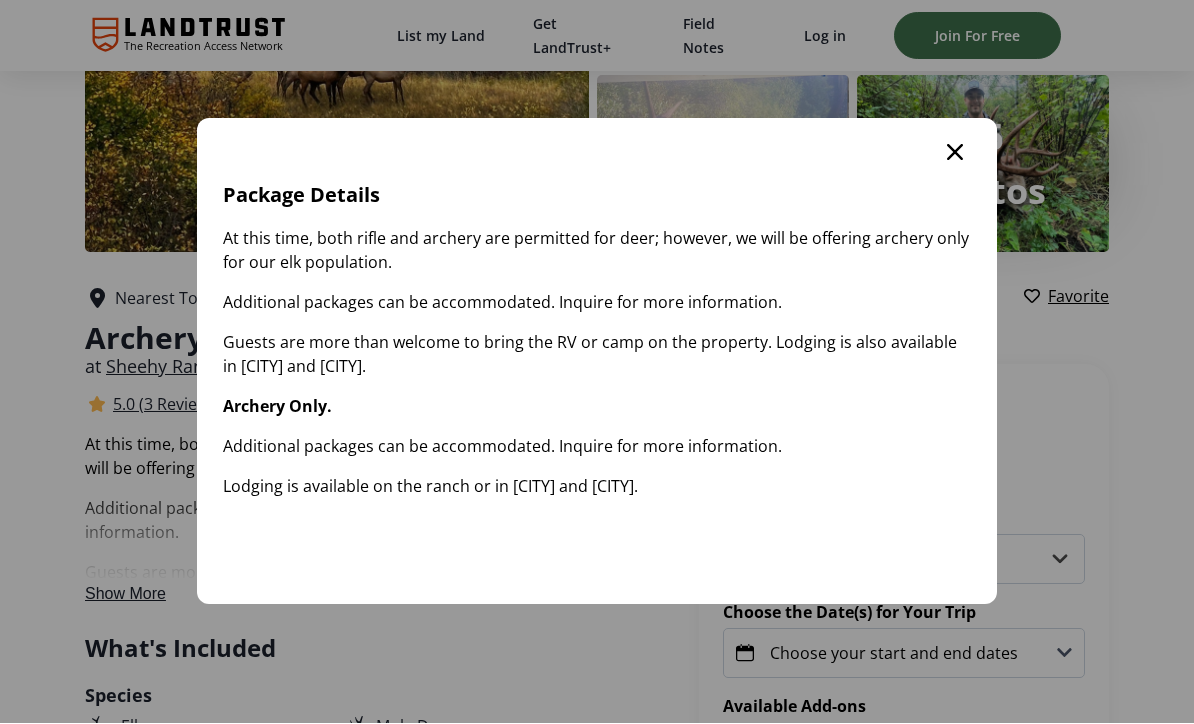 click at bounding box center (955, 153) 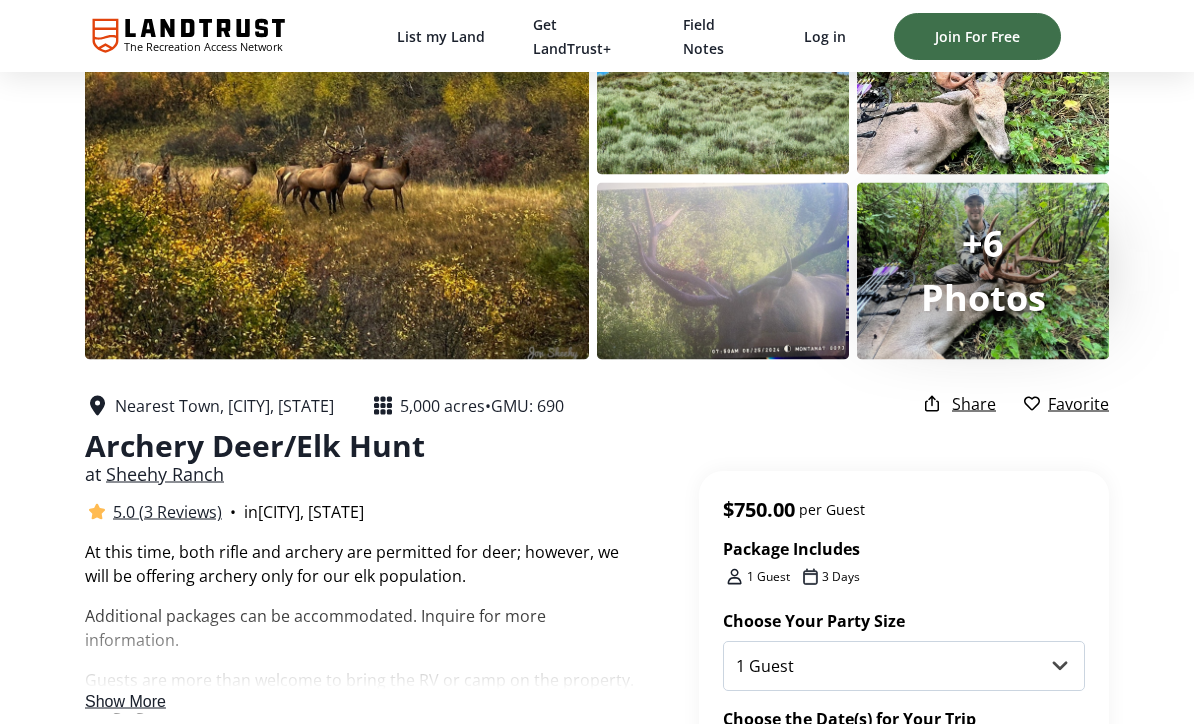 scroll, scrollTop: 0, scrollLeft: 0, axis: both 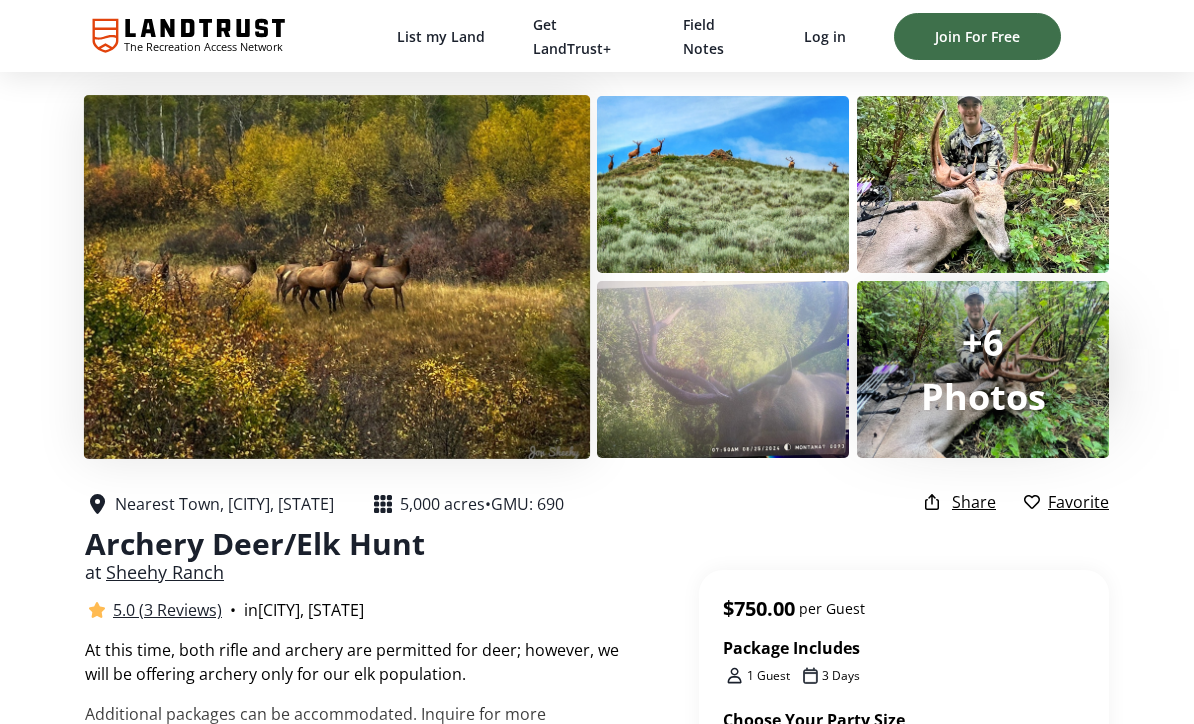 click at bounding box center [337, 277] 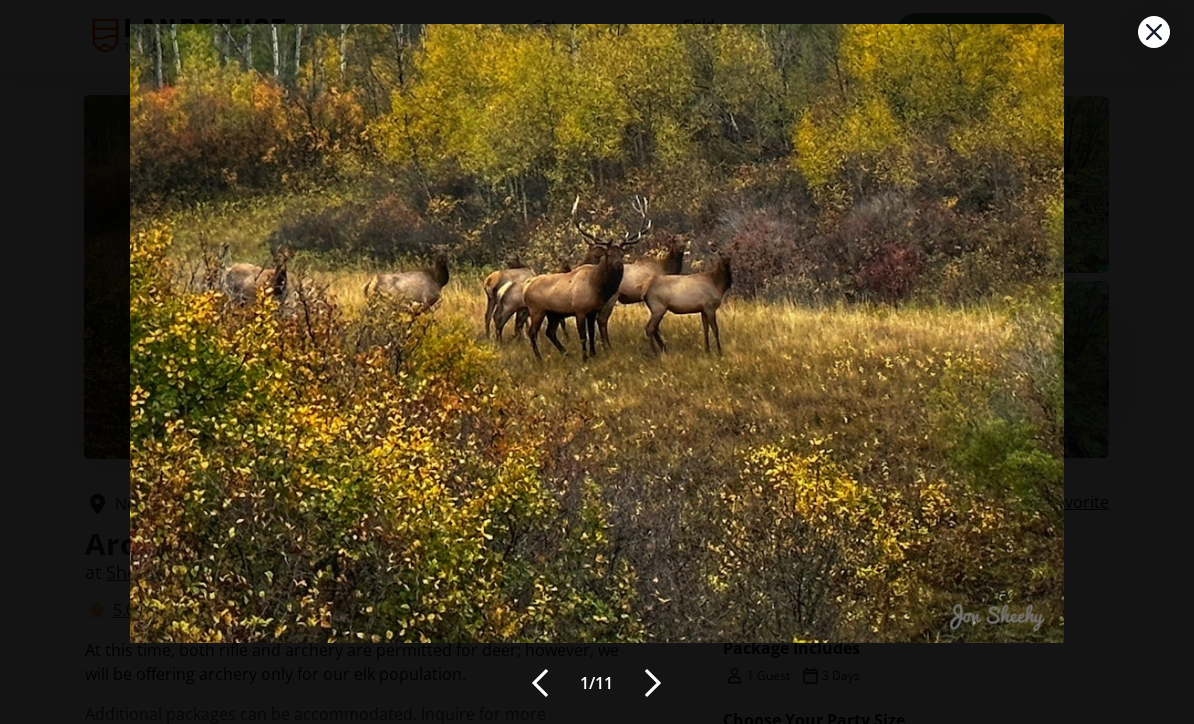 scroll, scrollTop: 23, scrollLeft: 0, axis: vertical 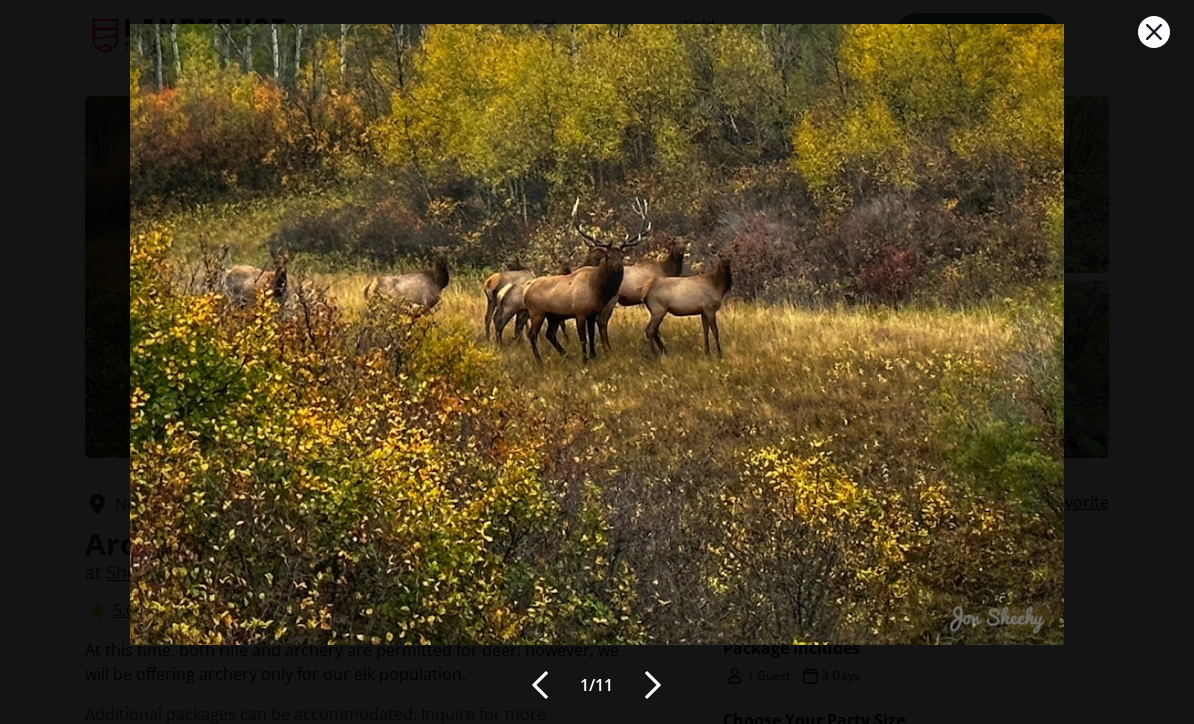 click on "1 / 11" at bounding box center (596, 339) 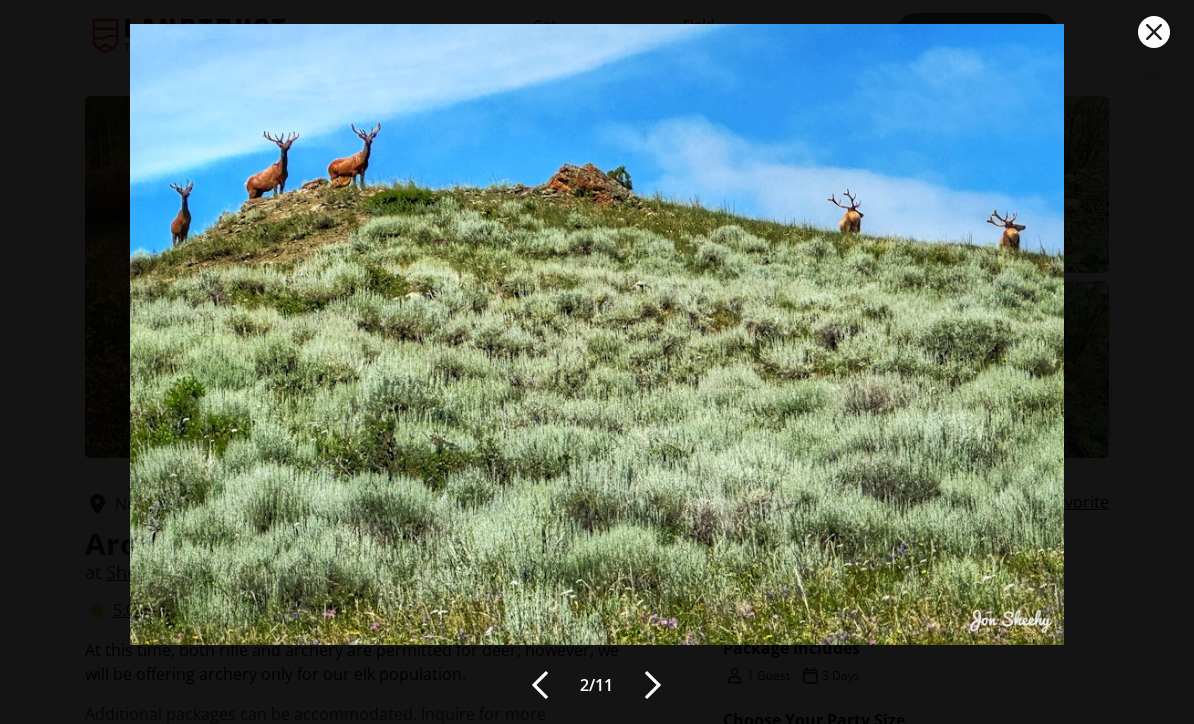 click at bounding box center (653, 685) 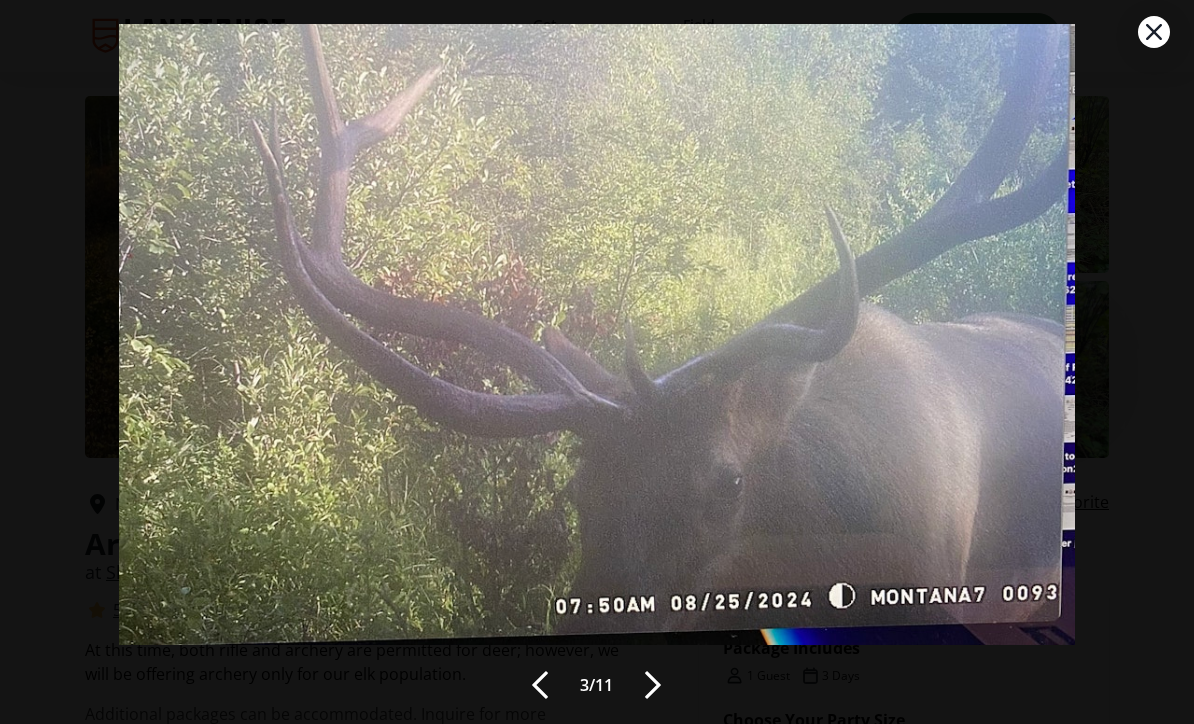 click at bounding box center (653, 685) 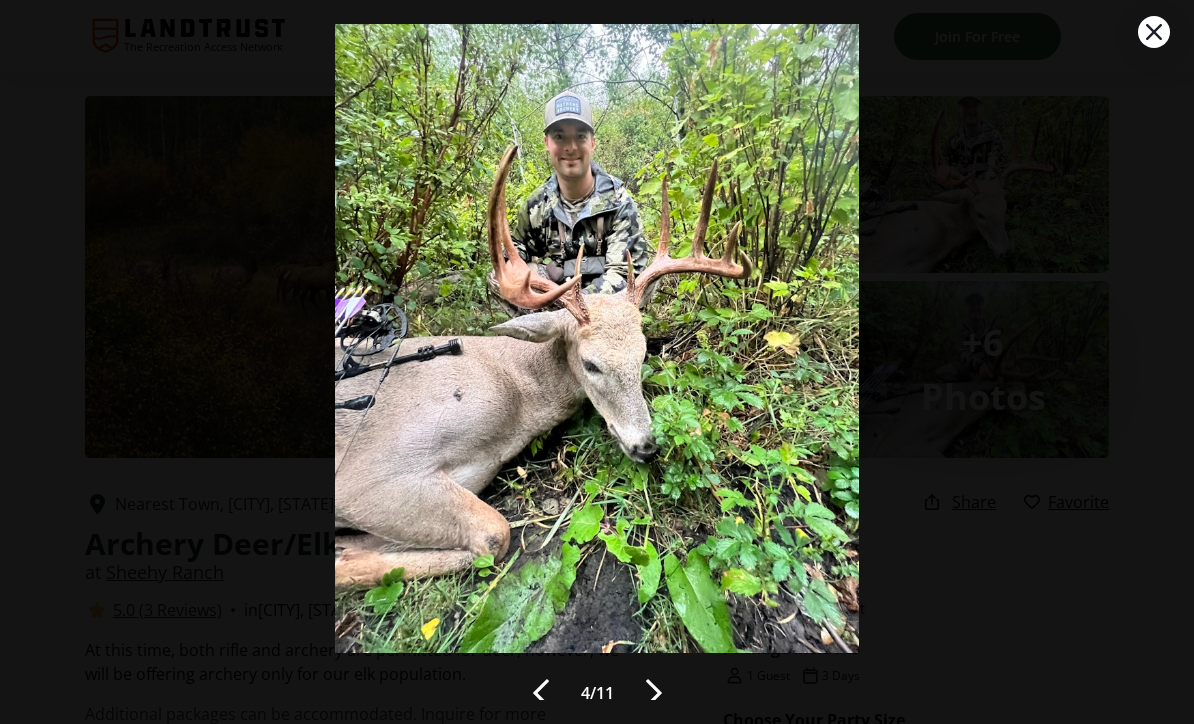 click at bounding box center (654, 693) 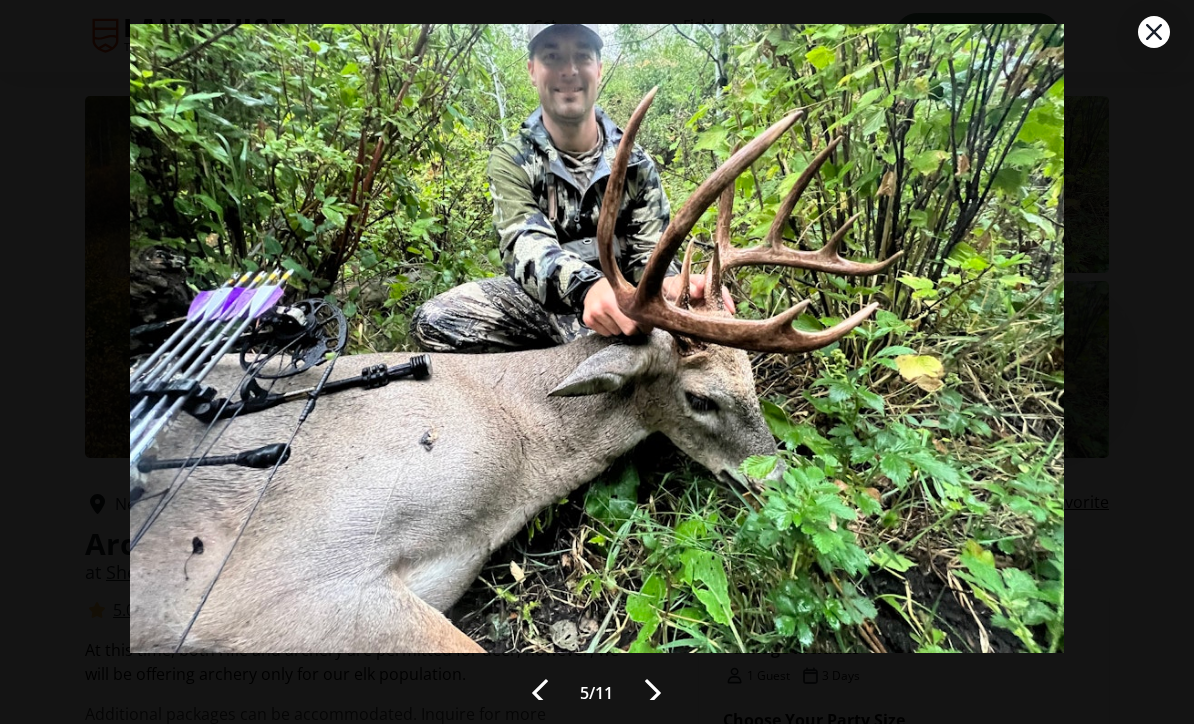 click at bounding box center (653, 693) 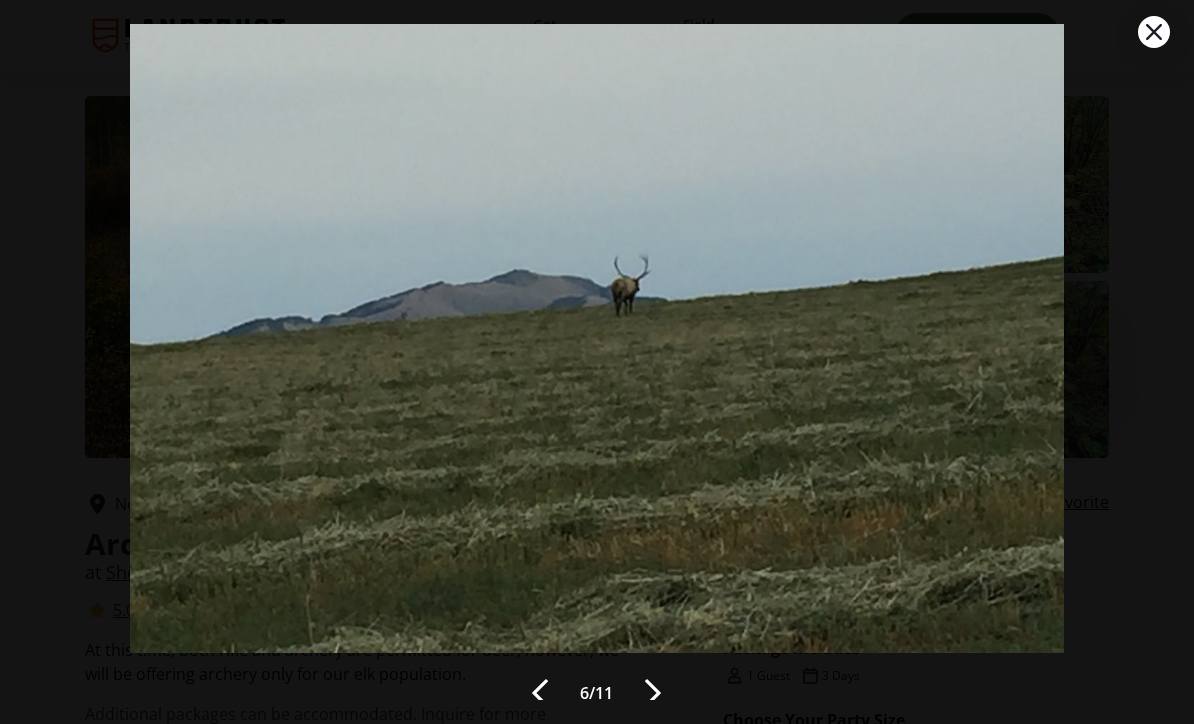 click at bounding box center [653, 693] 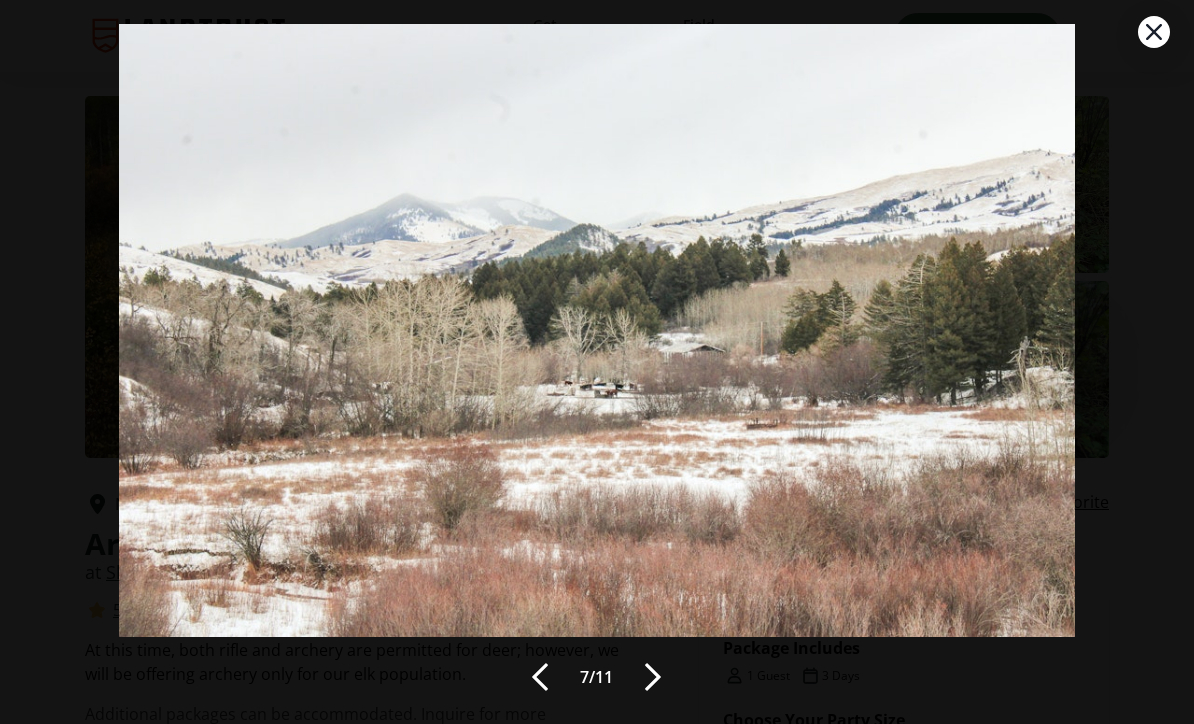 click at bounding box center (653, 677) 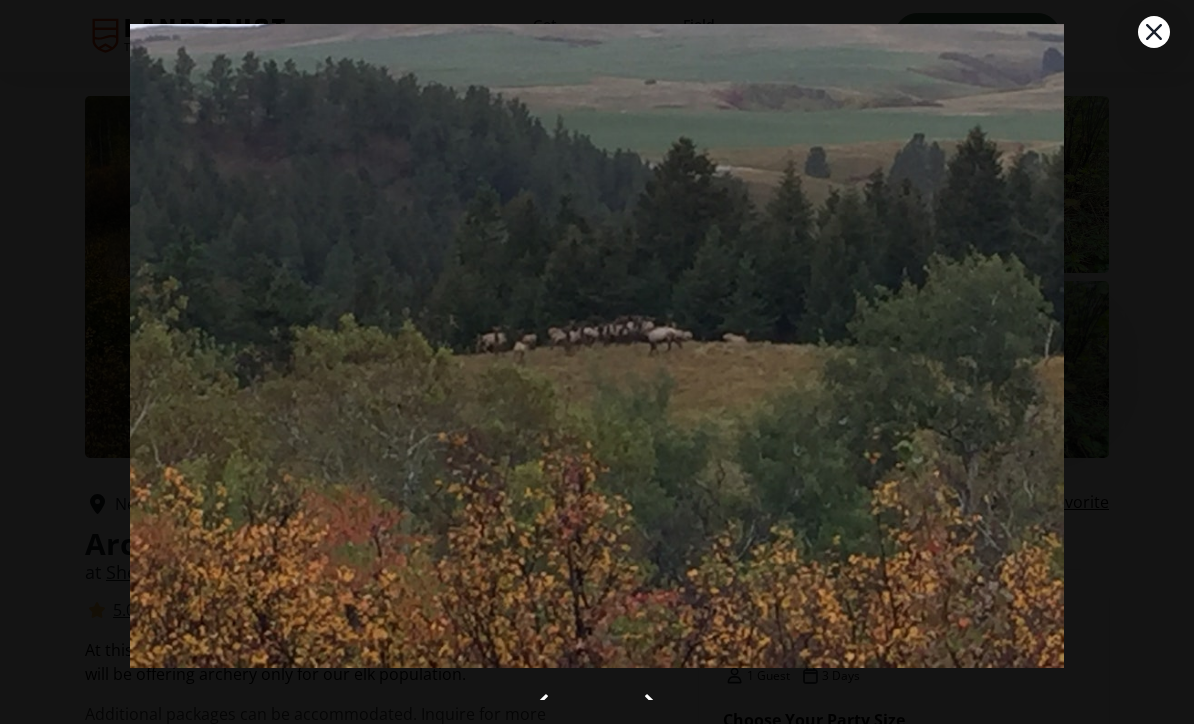 click on "8 / 11" at bounding box center (596, 362) 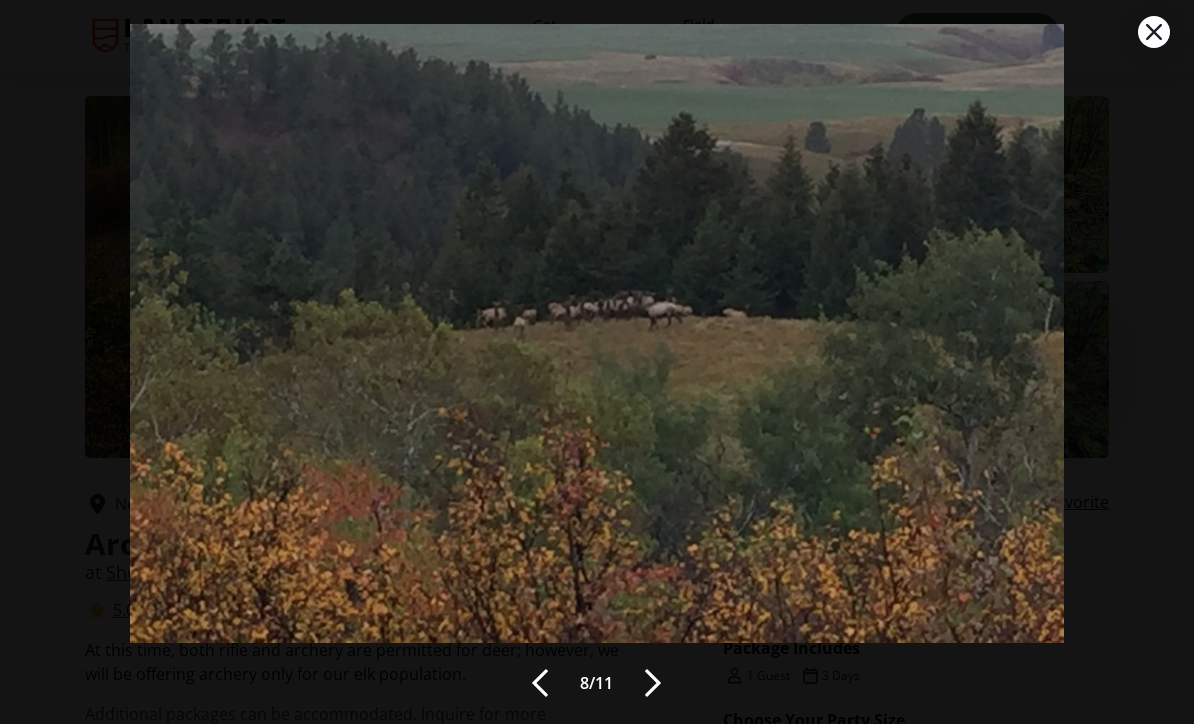 scroll, scrollTop: 23, scrollLeft: 0, axis: vertical 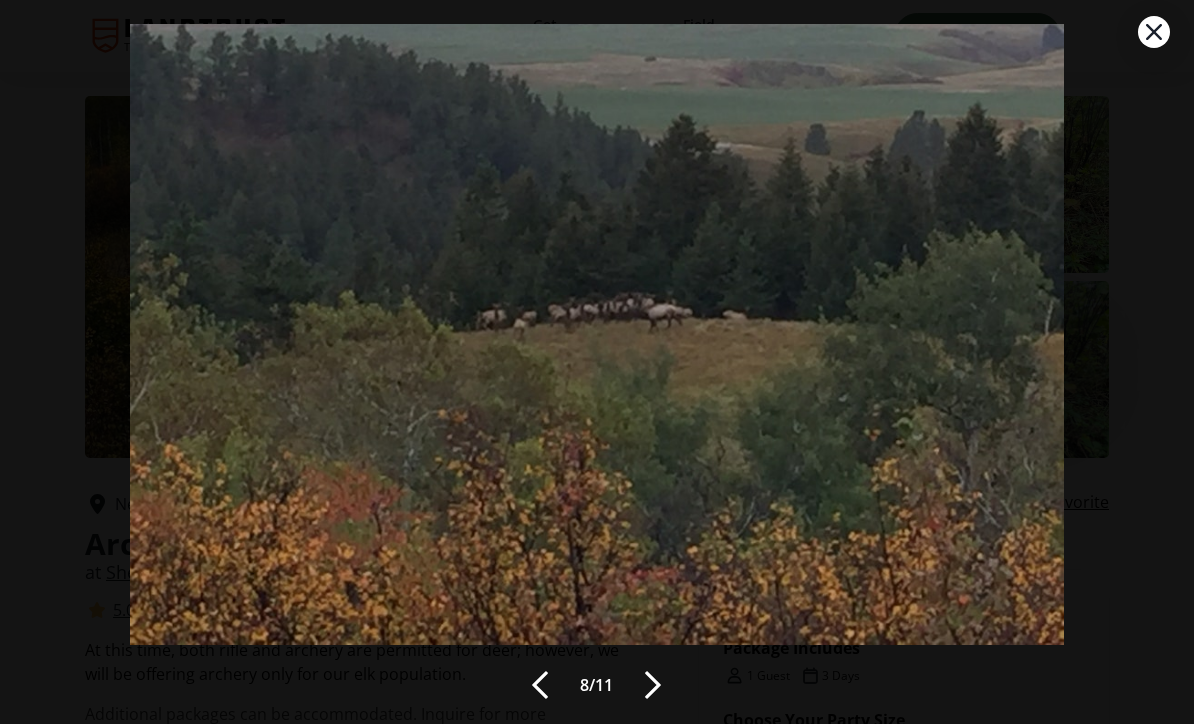 click at bounding box center (653, 685) 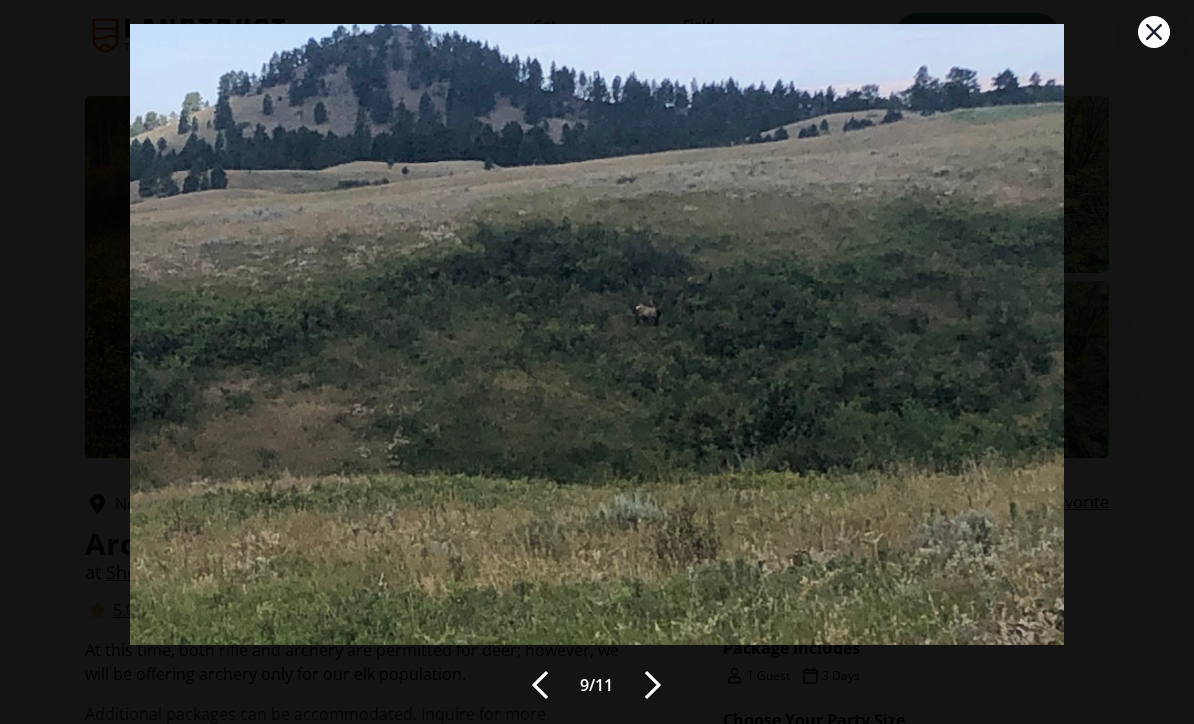 click at bounding box center [653, 685] 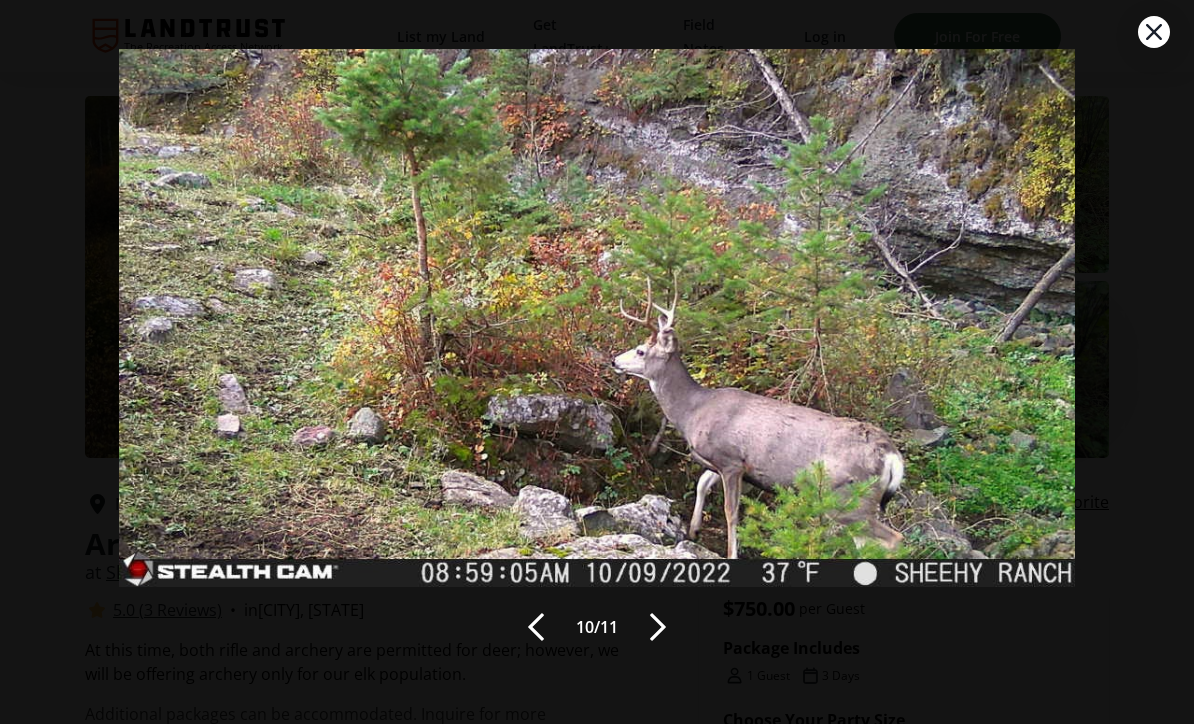 click at bounding box center (658, 627) 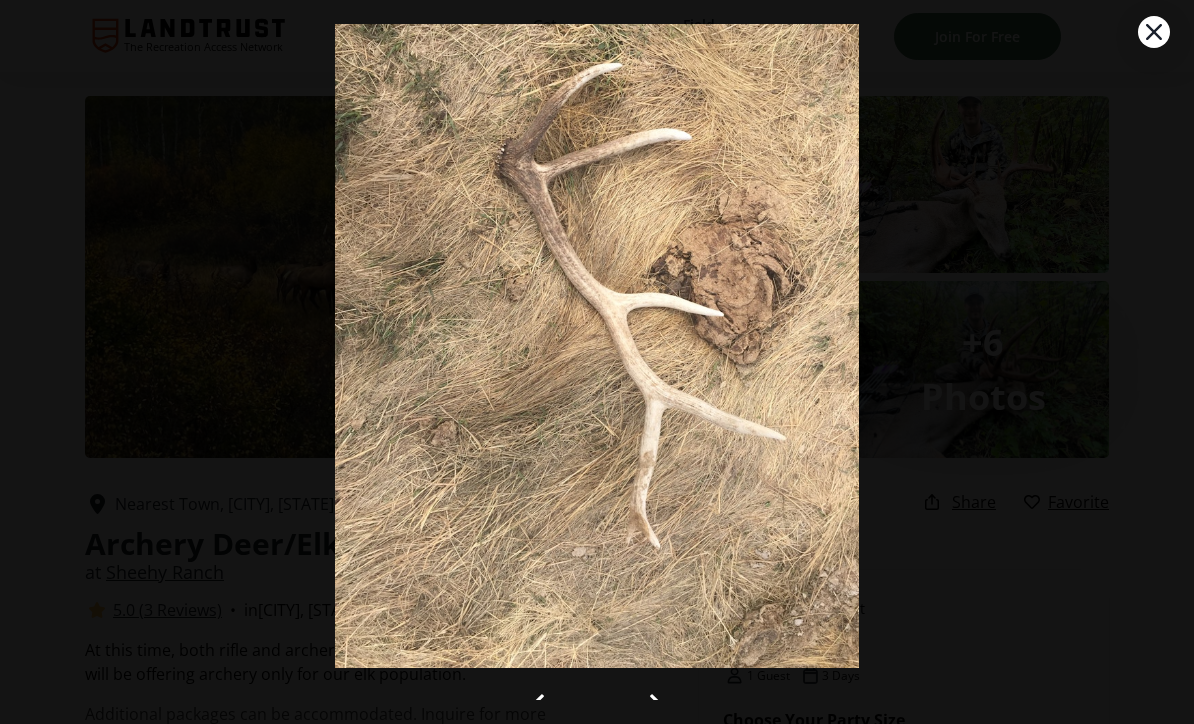 click 